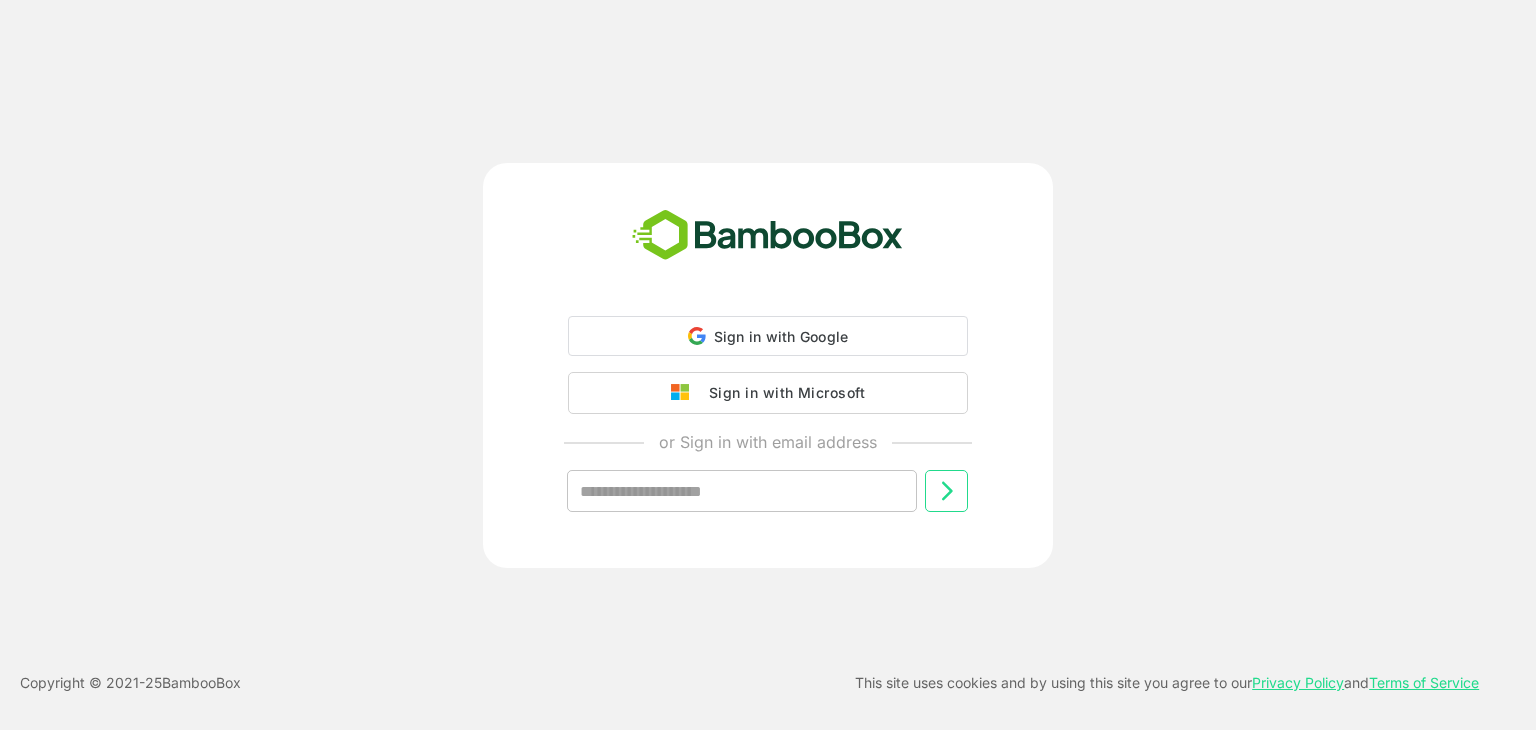 scroll, scrollTop: 0, scrollLeft: 0, axis: both 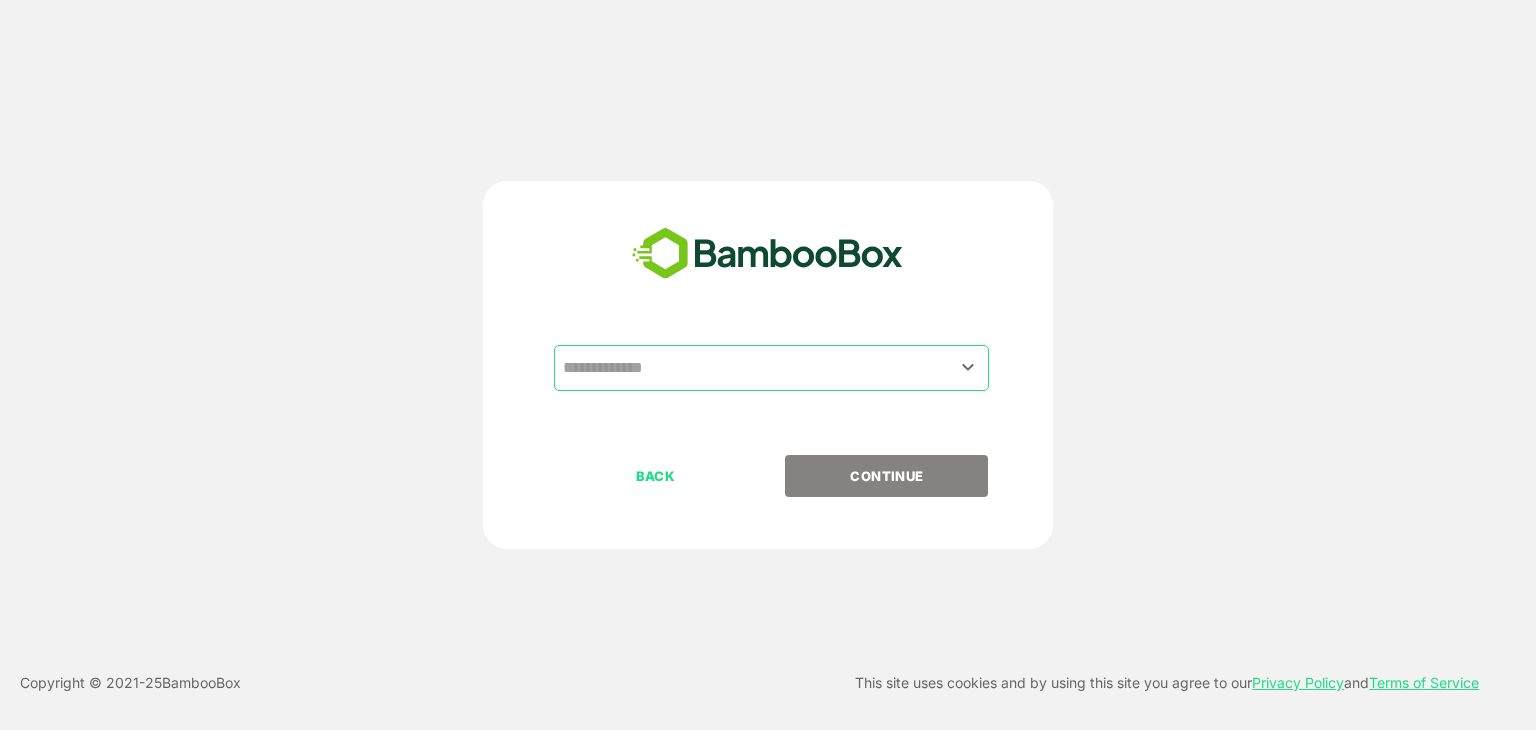click at bounding box center [771, 368] 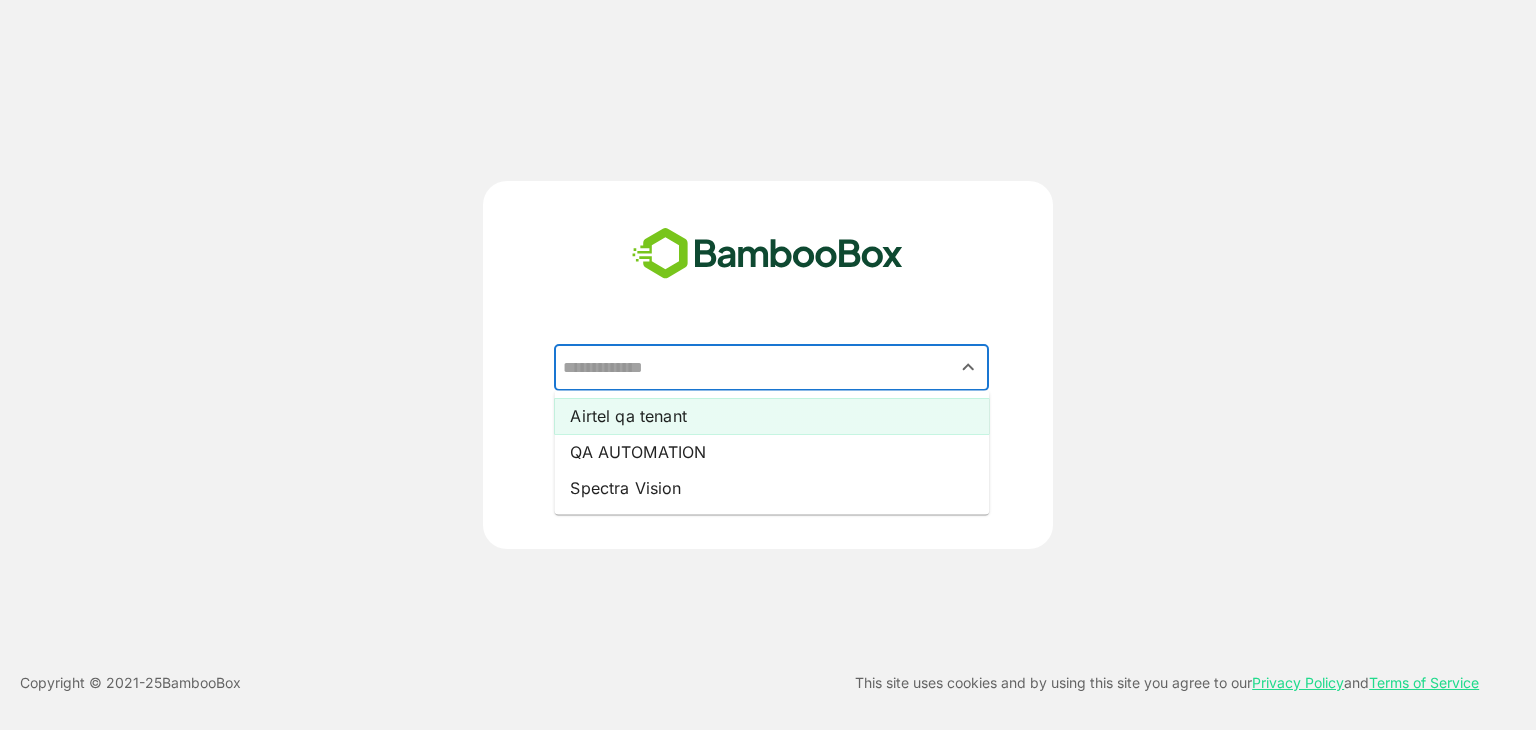 click on "Airtel qa tenant" at bounding box center (771, 416) 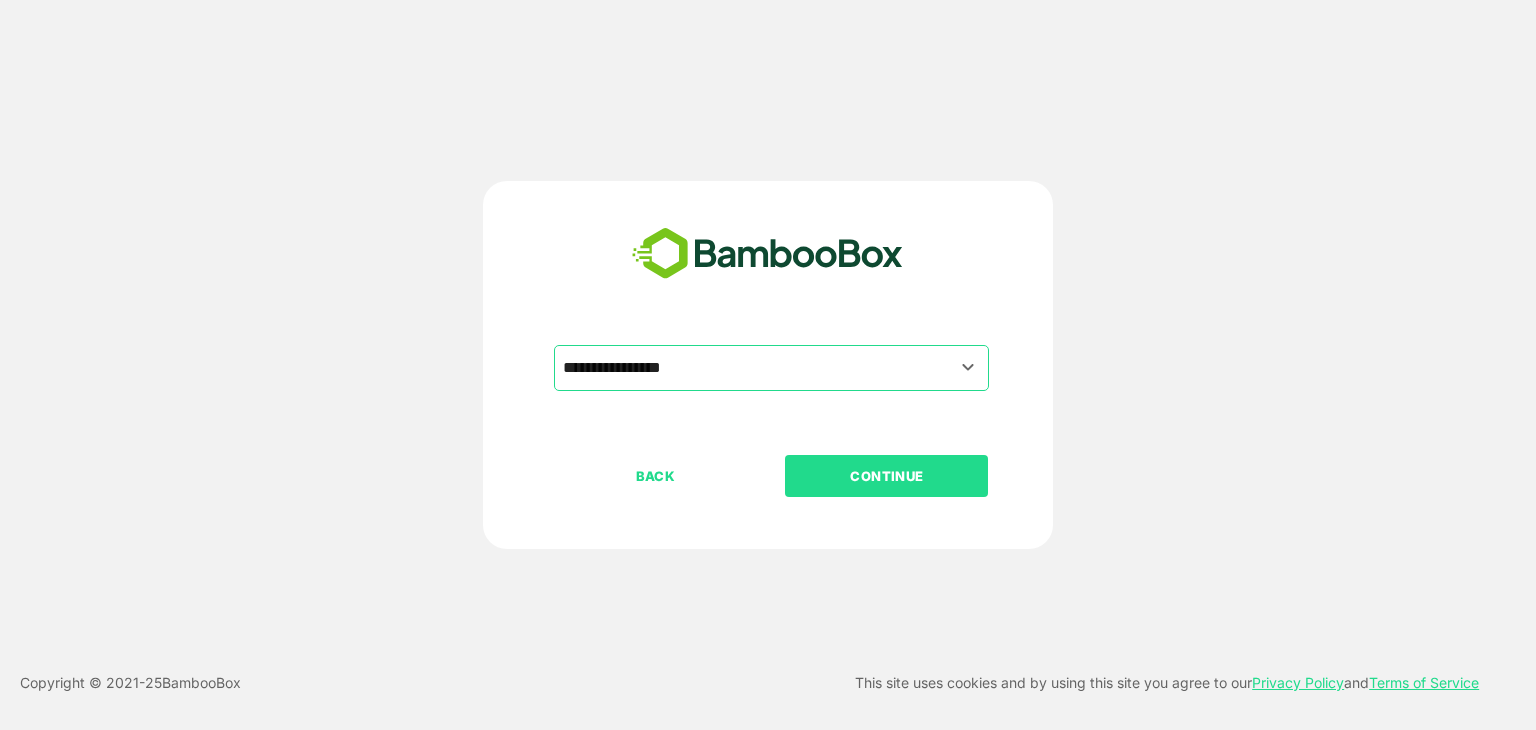 click on "CONTINUE" at bounding box center [887, 476] 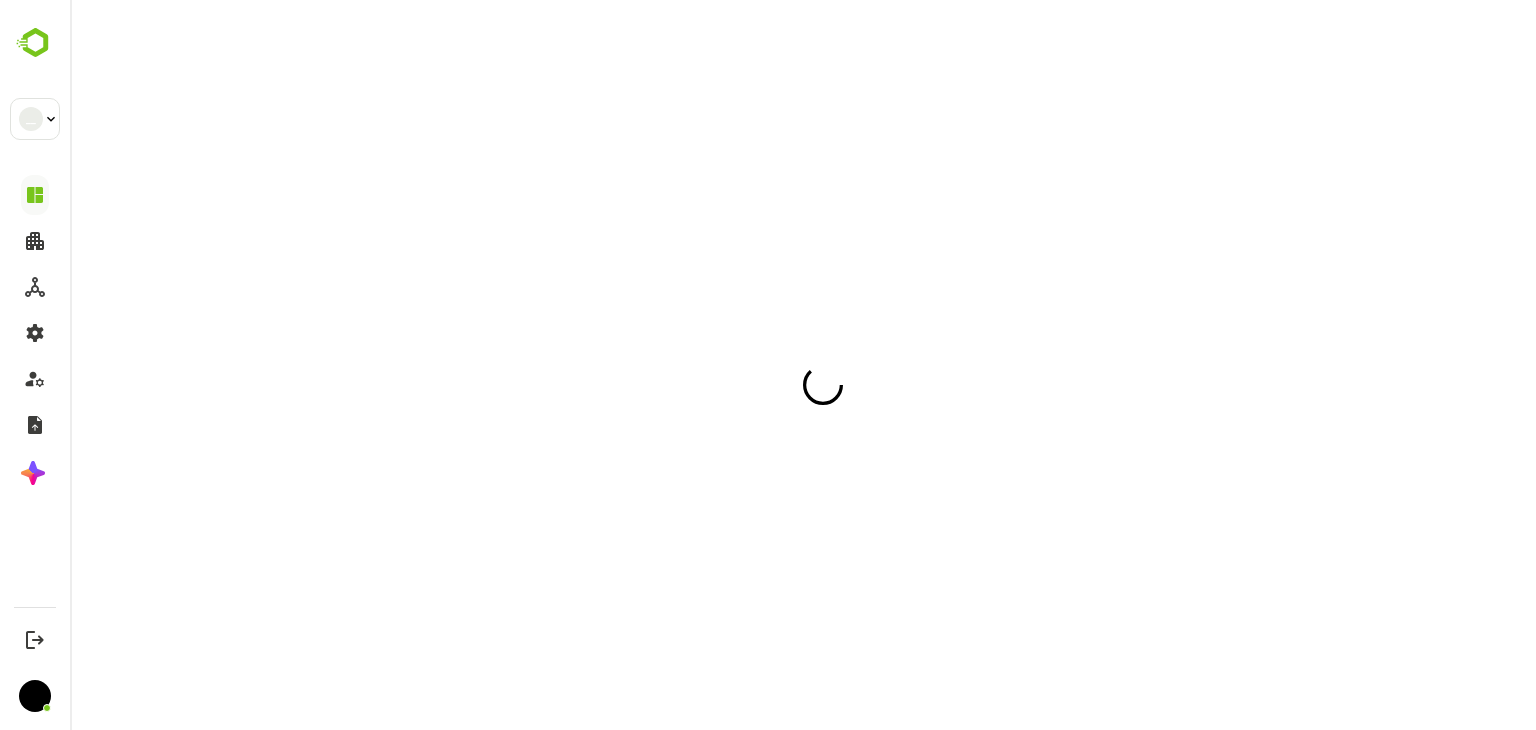 scroll, scrollTop: 0, scrollLeft: 0, axis: both 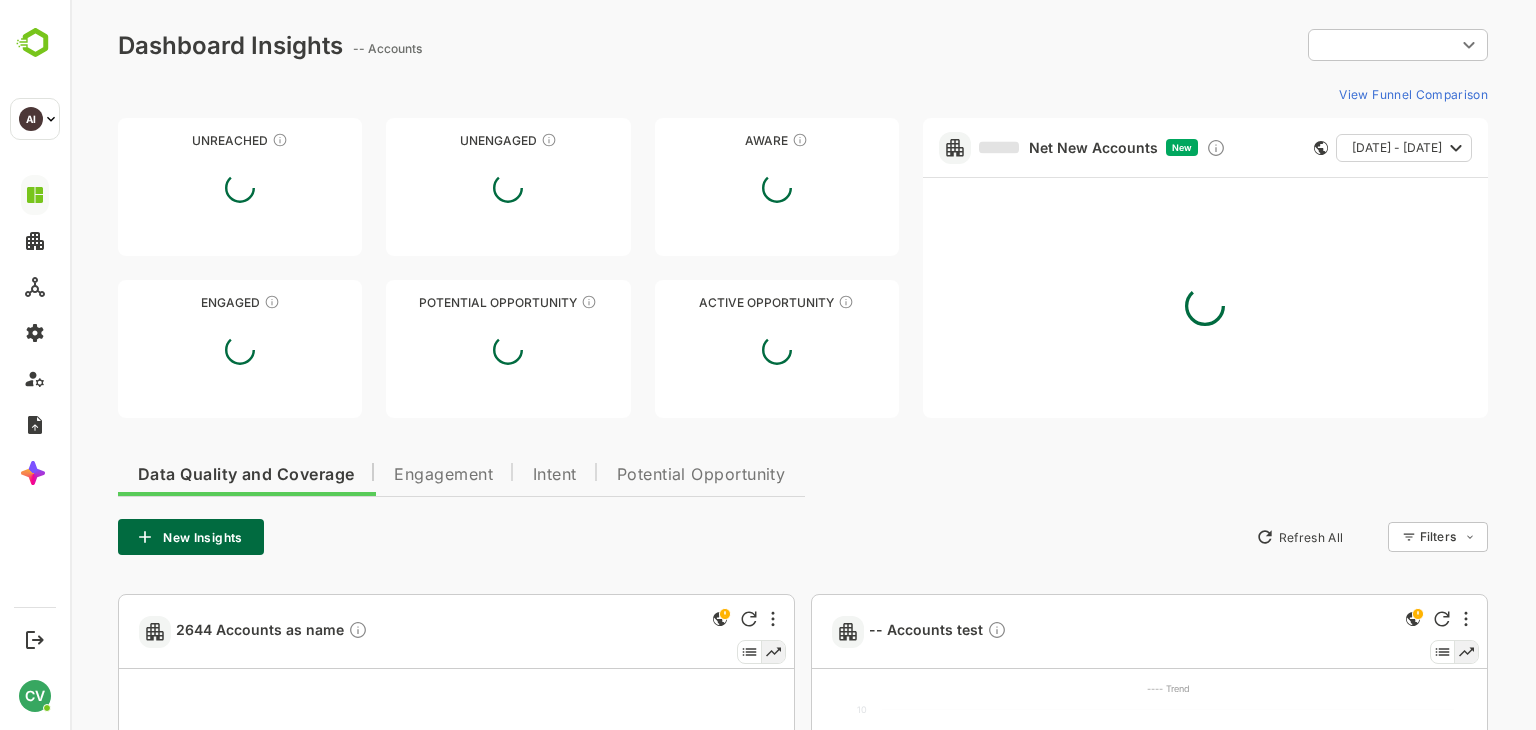 type on "**********" 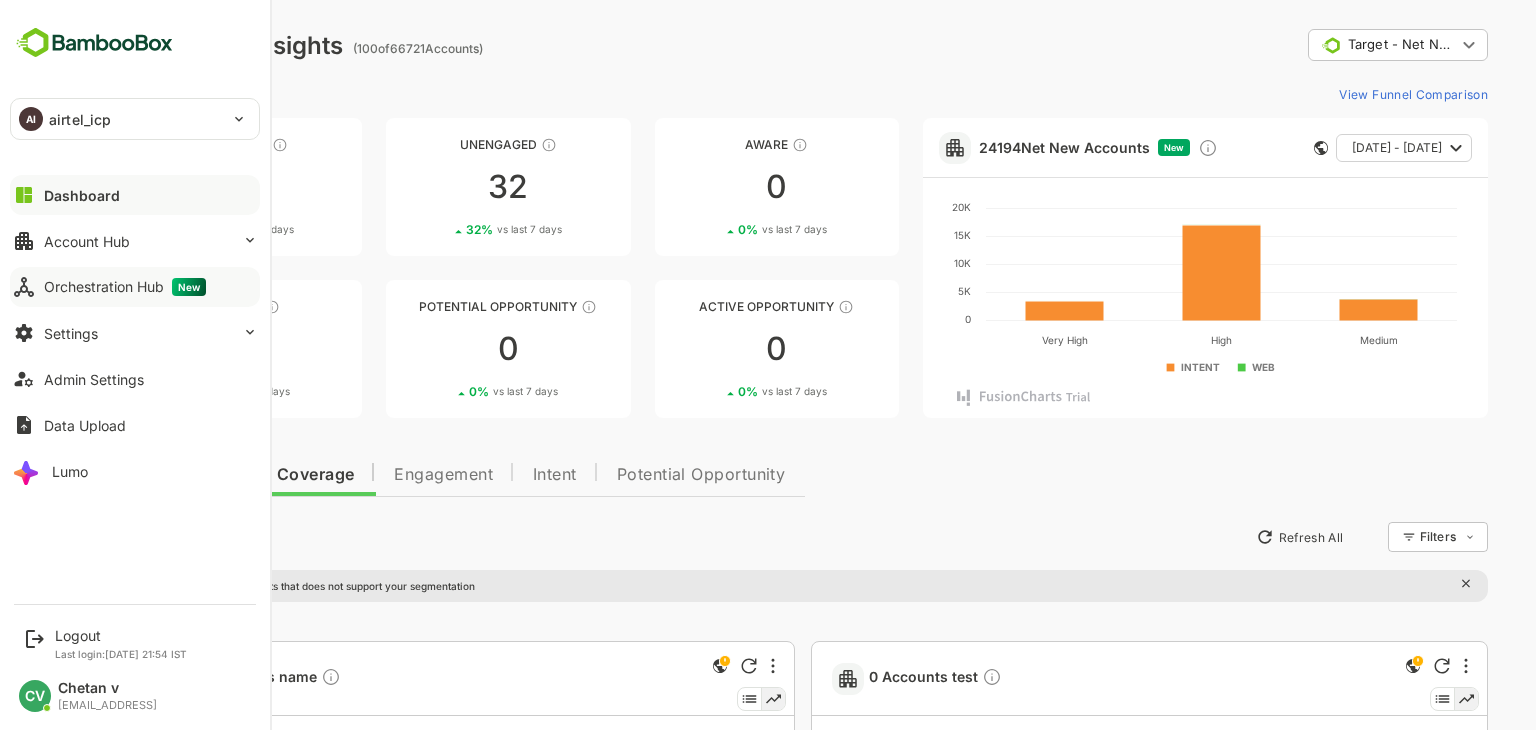 click on "Orchestration Hub New" at bounding box center (125, 287) 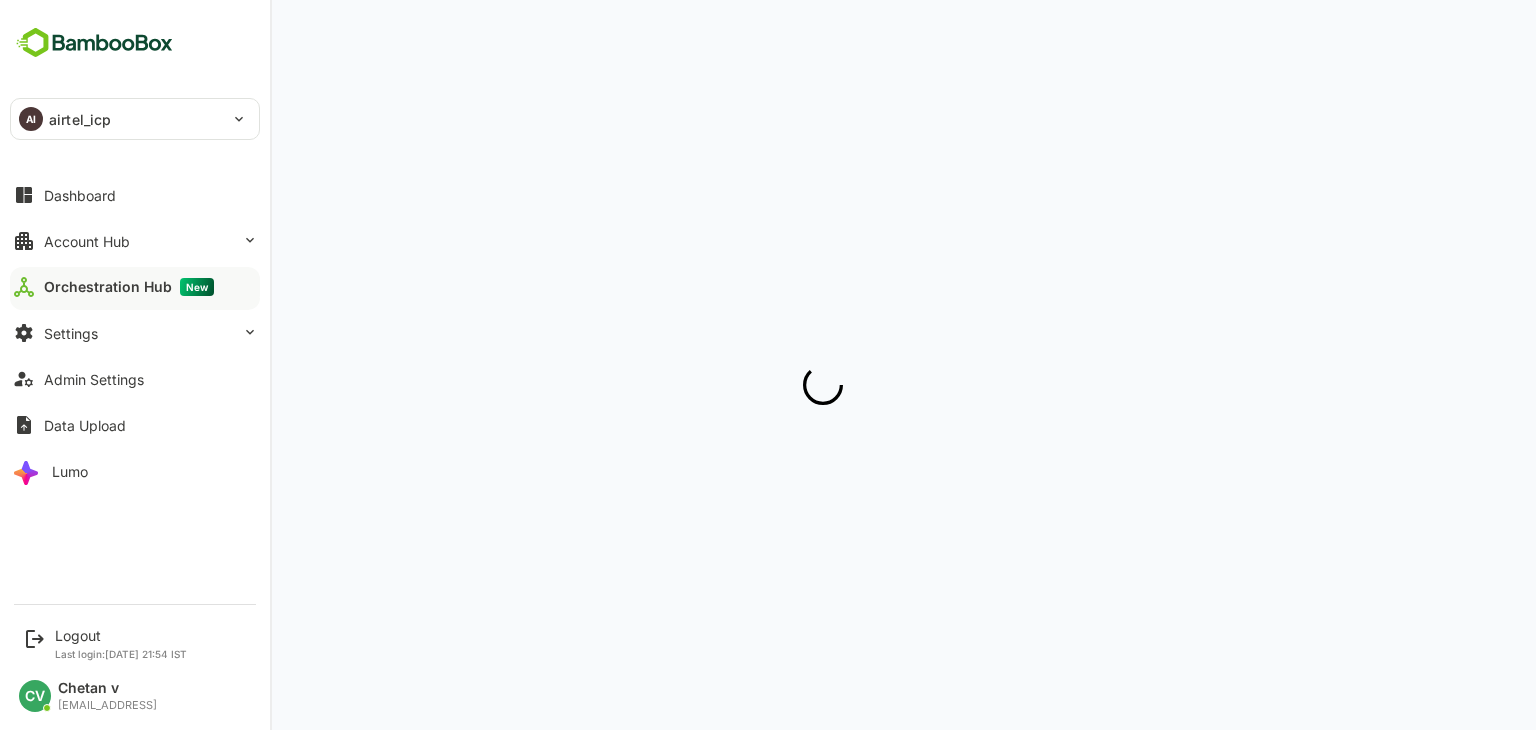 scroll, scrollTop: 0, scrollLeft: 0, axis: both 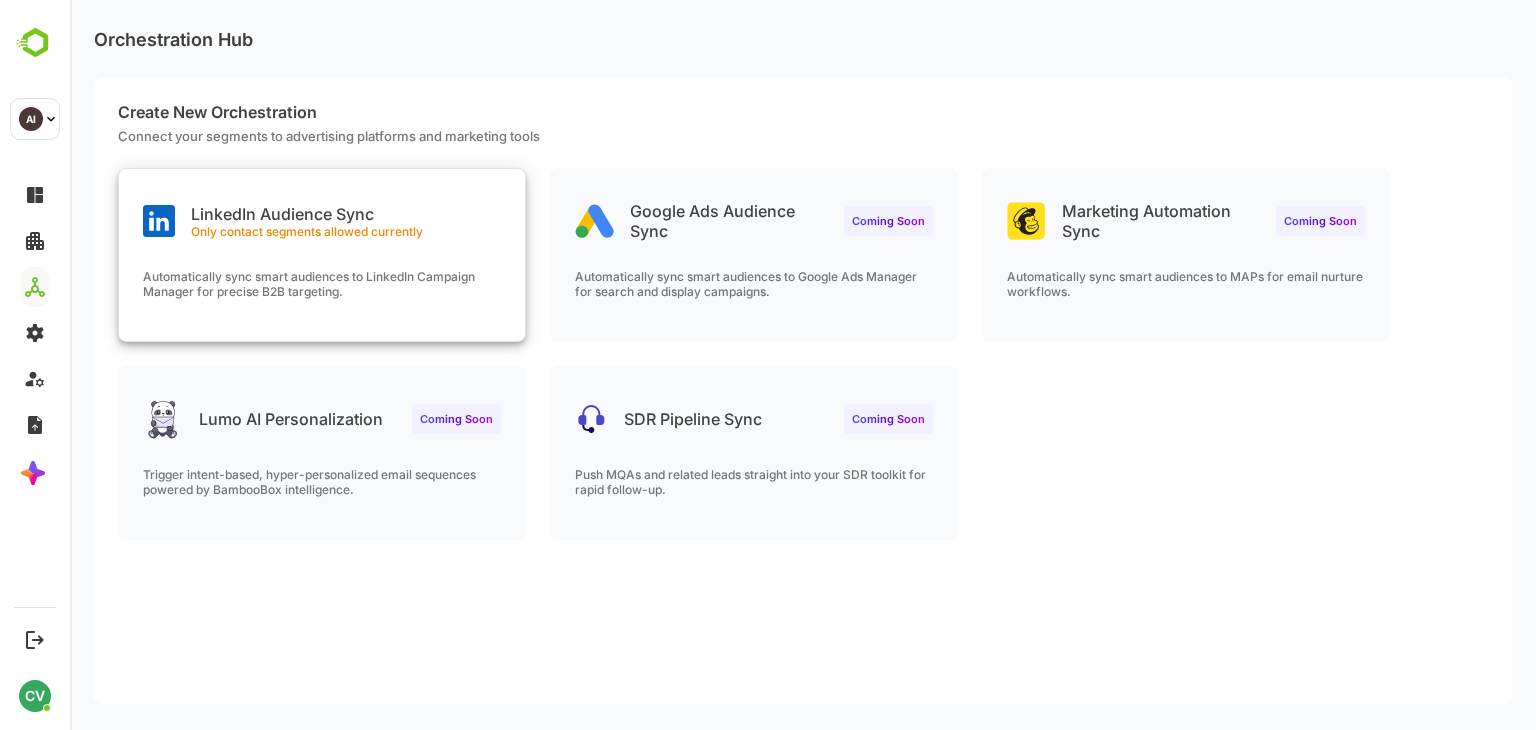 click on "LinkedIn Audience Sync Only contact segments allowed currently" at bounding box center (322, 205) 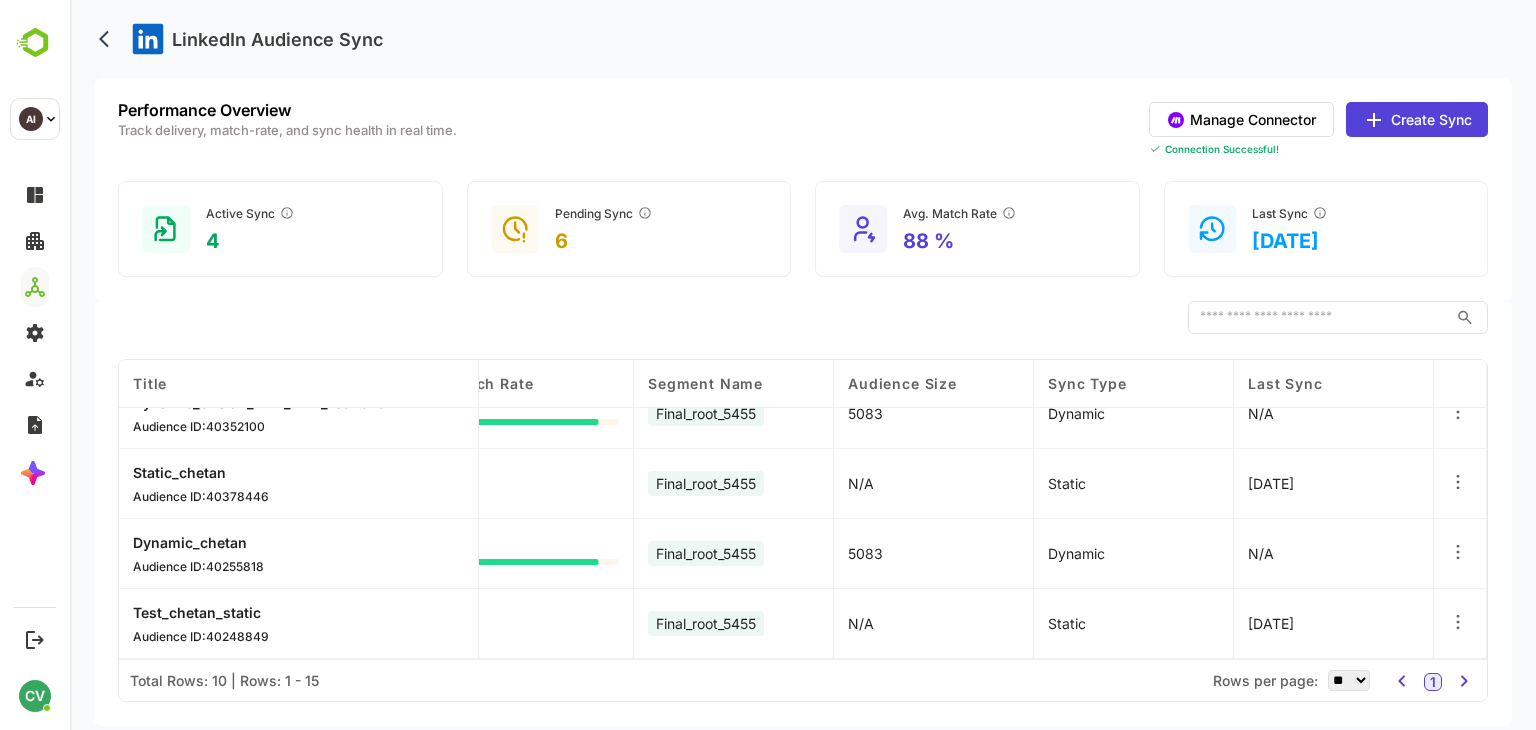 scroll, scrollTop: 0, scrollLeft: 445, axis: horizontal 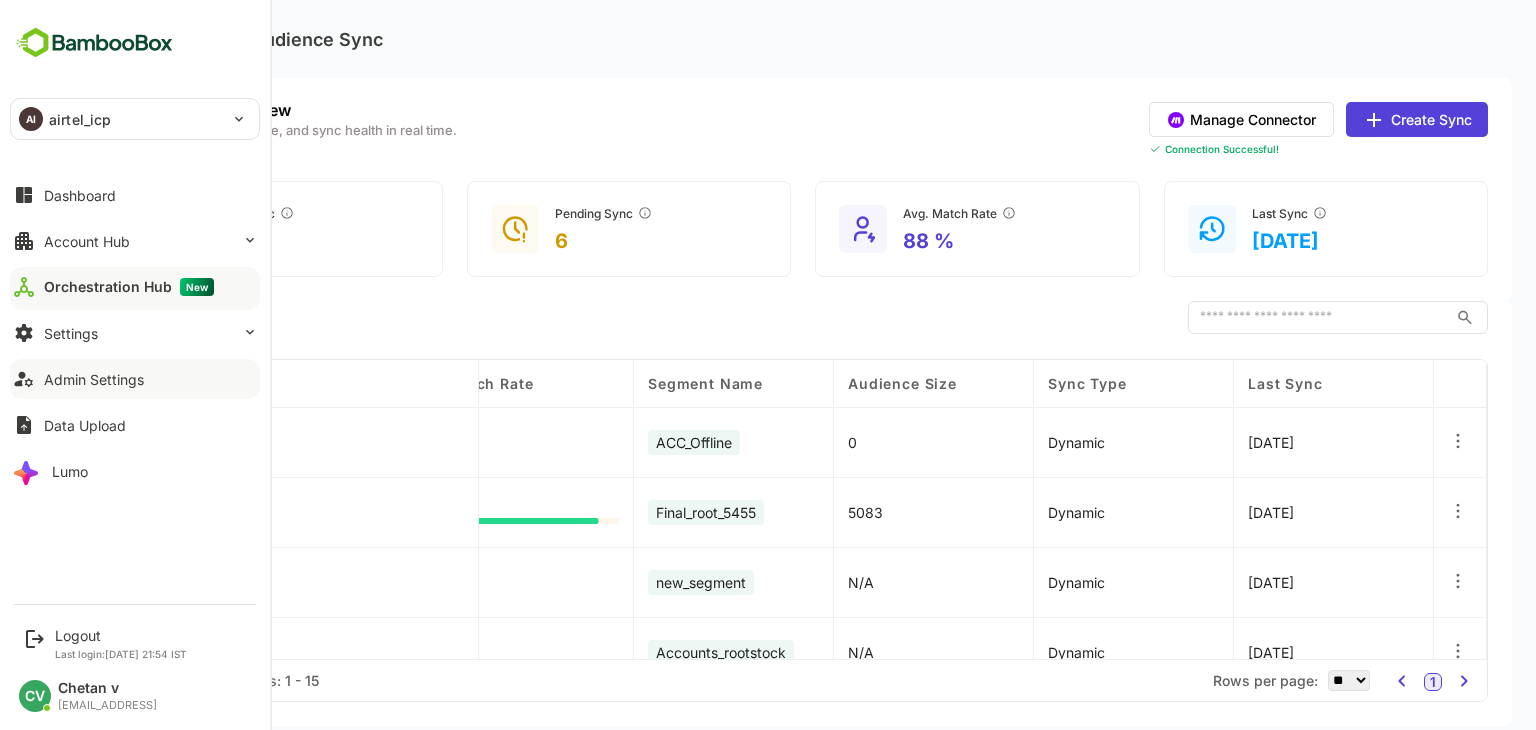 click on "Admin Settings" at bounding box center (94, 379) 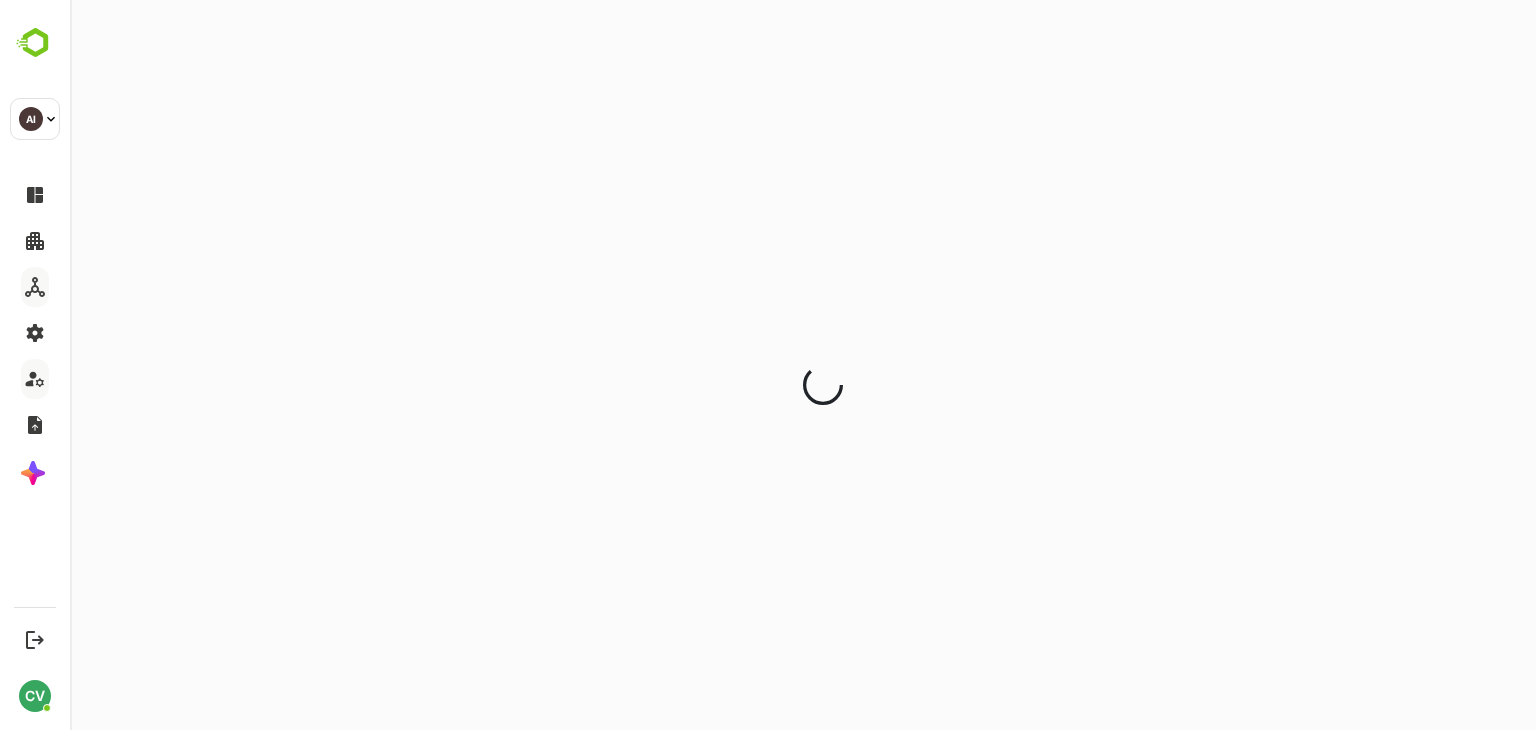 scroll, scrollTop: 0, scrollLeft: 0, axis: both 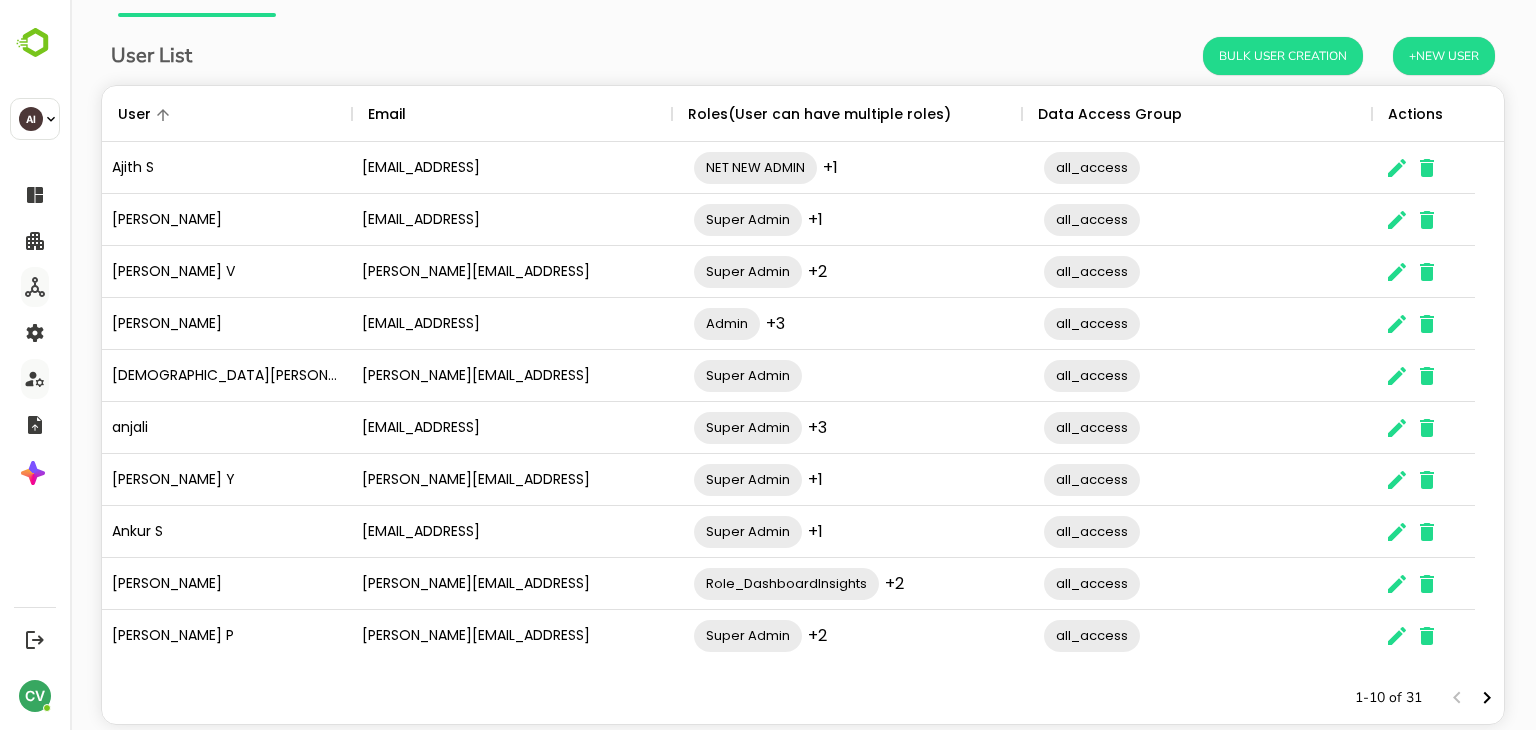 click 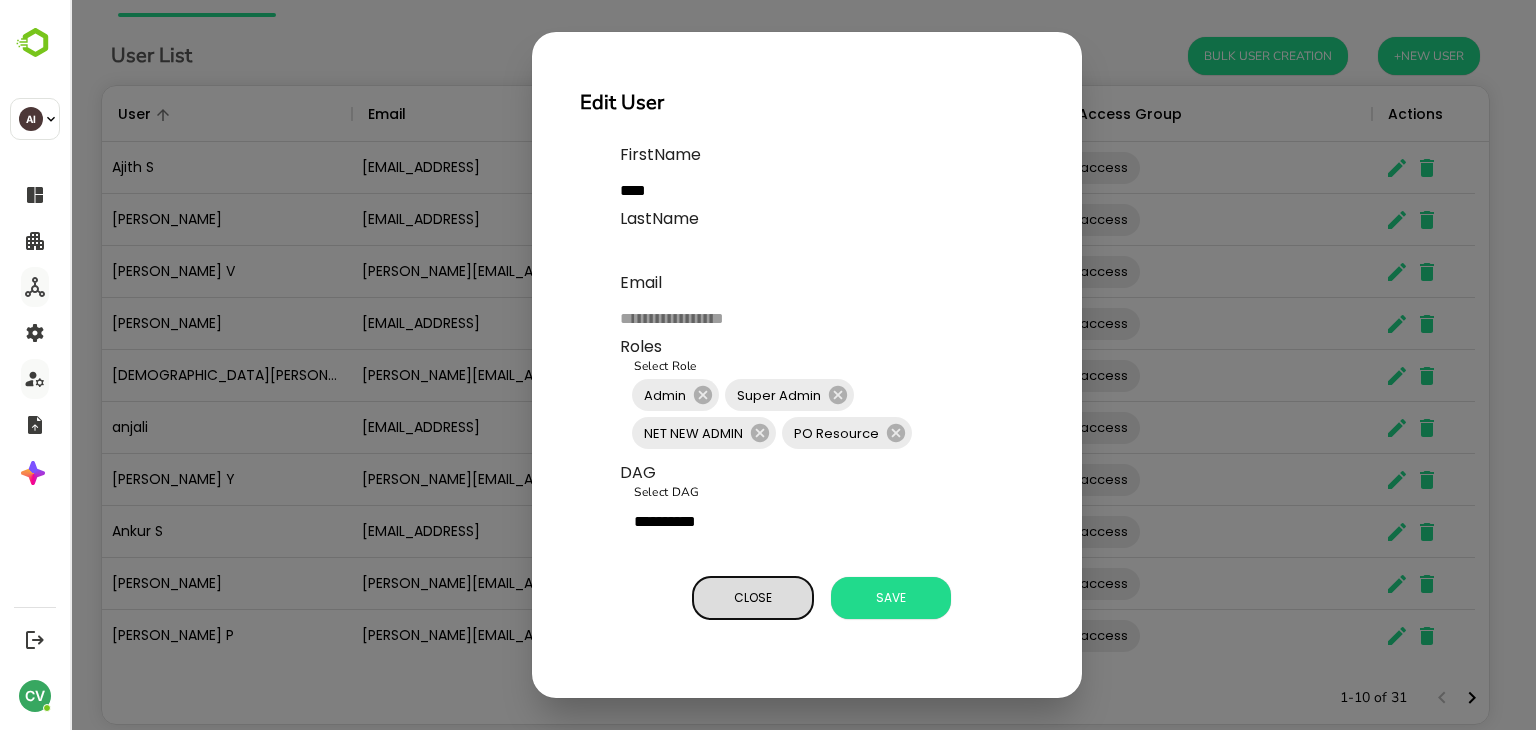 click on "Close" at bounding box center (753, 598) 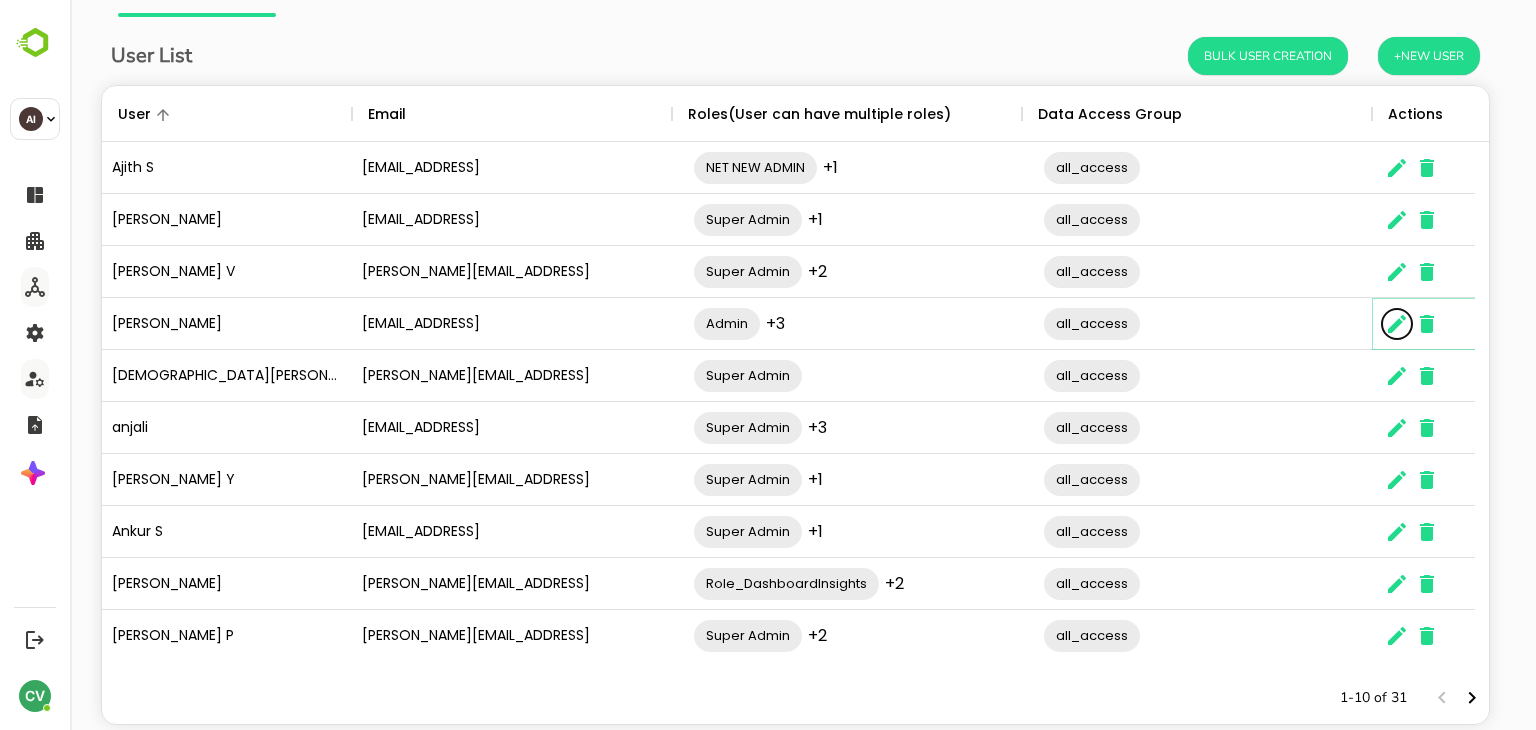 scroll, scrollTop: 16, scrollLeft: 16, axis: both 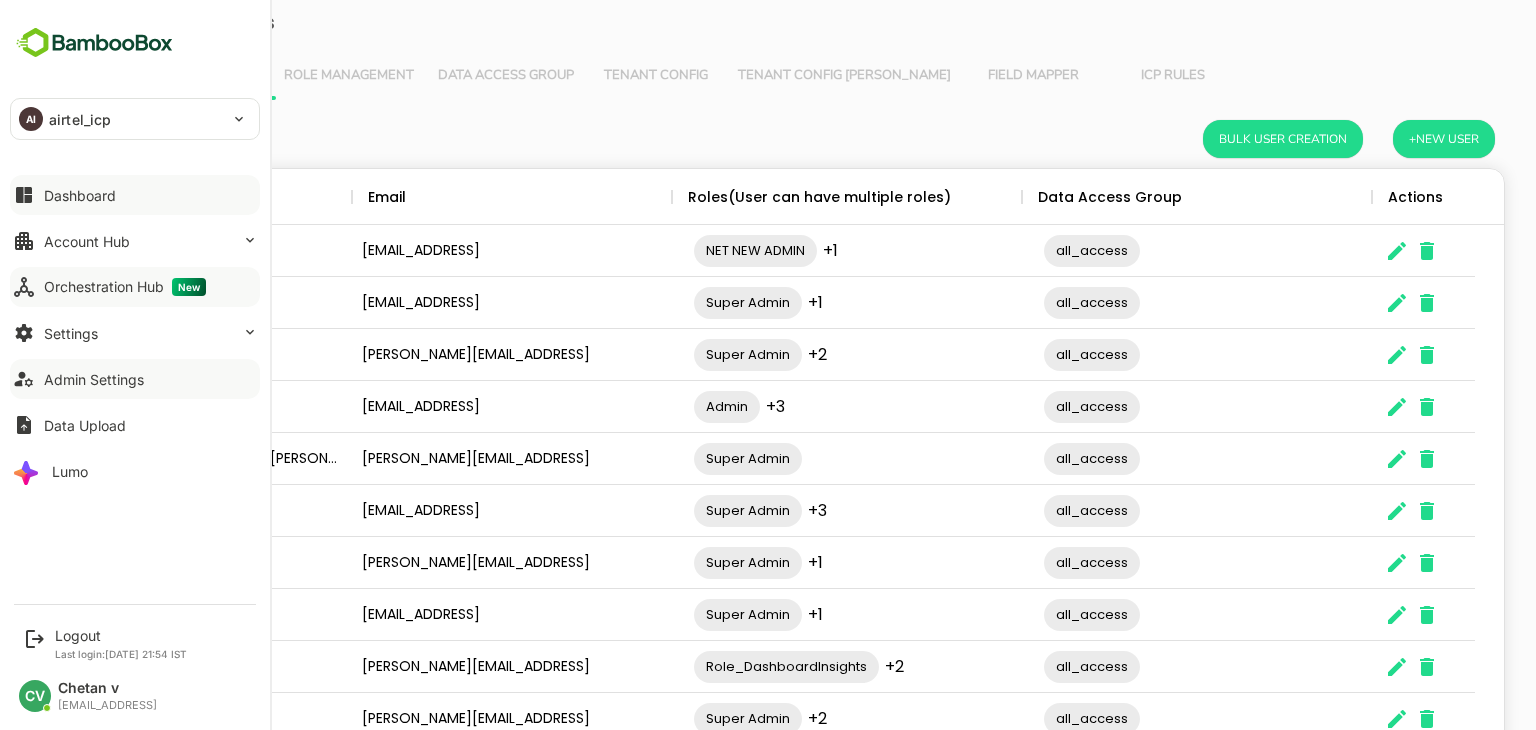click on "Dashboard" at bounding box center (80, 195) 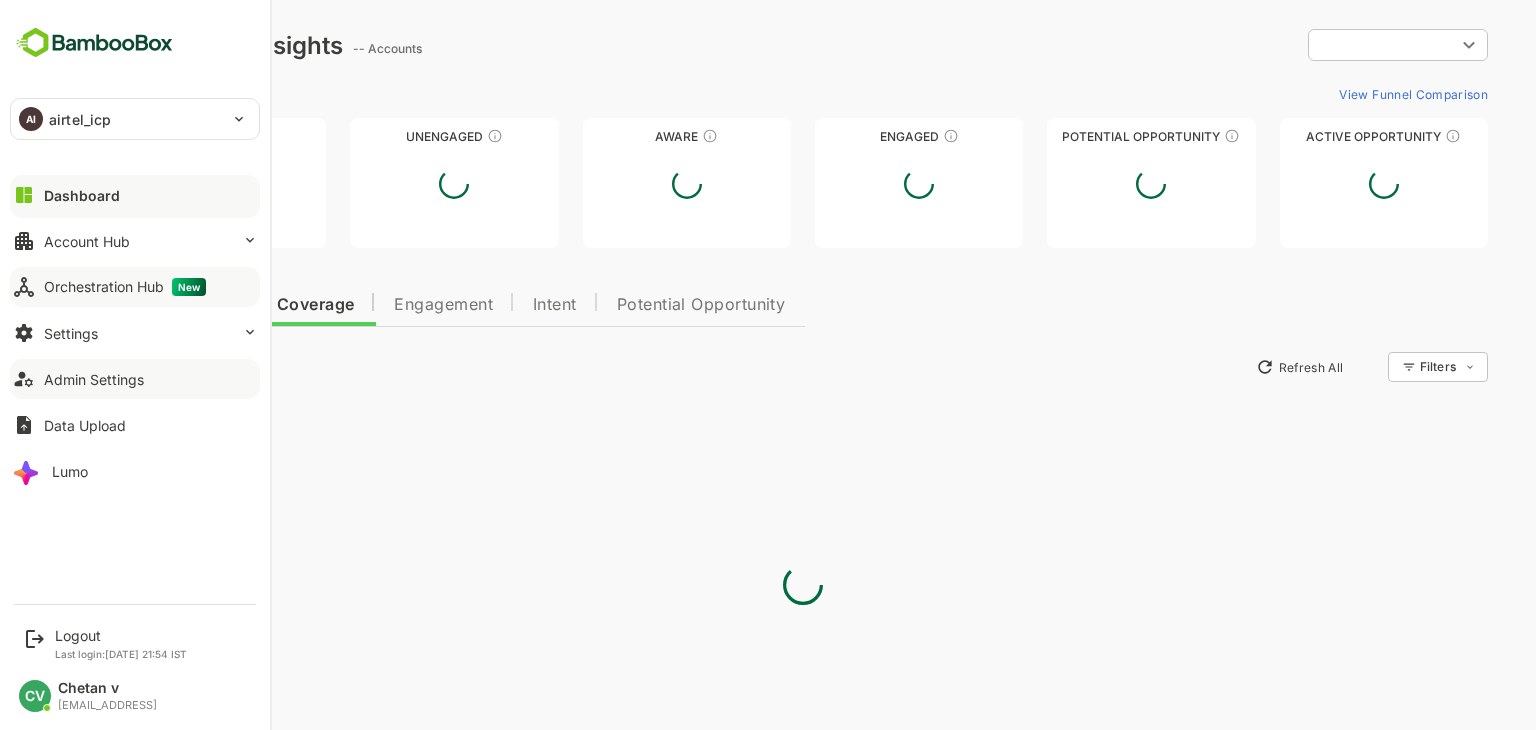 scroll, scrollTop: 0, scrollLeft: 0, axis: both 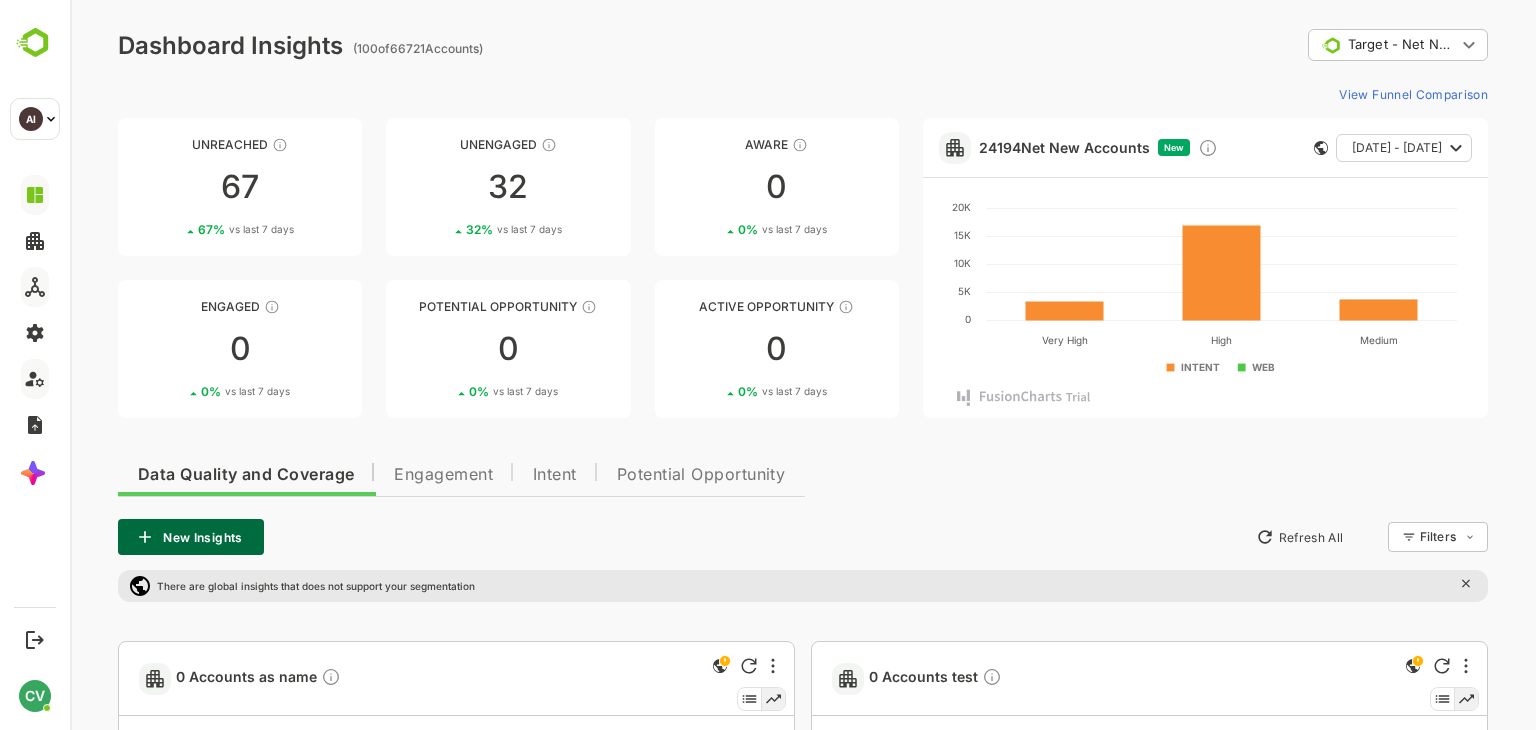 click on "**********" at bounding box center [803, 45] 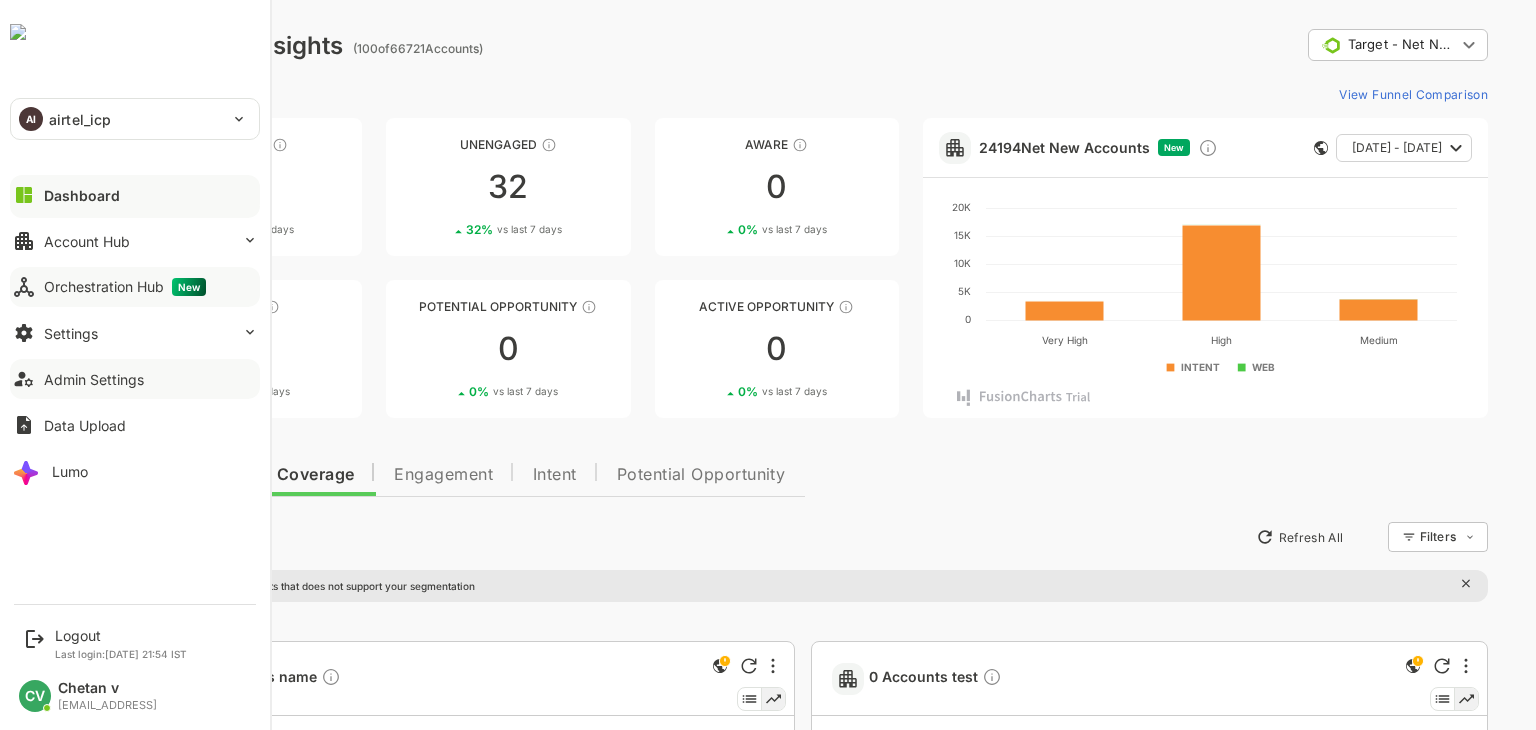click at bounding box center (135, 212) 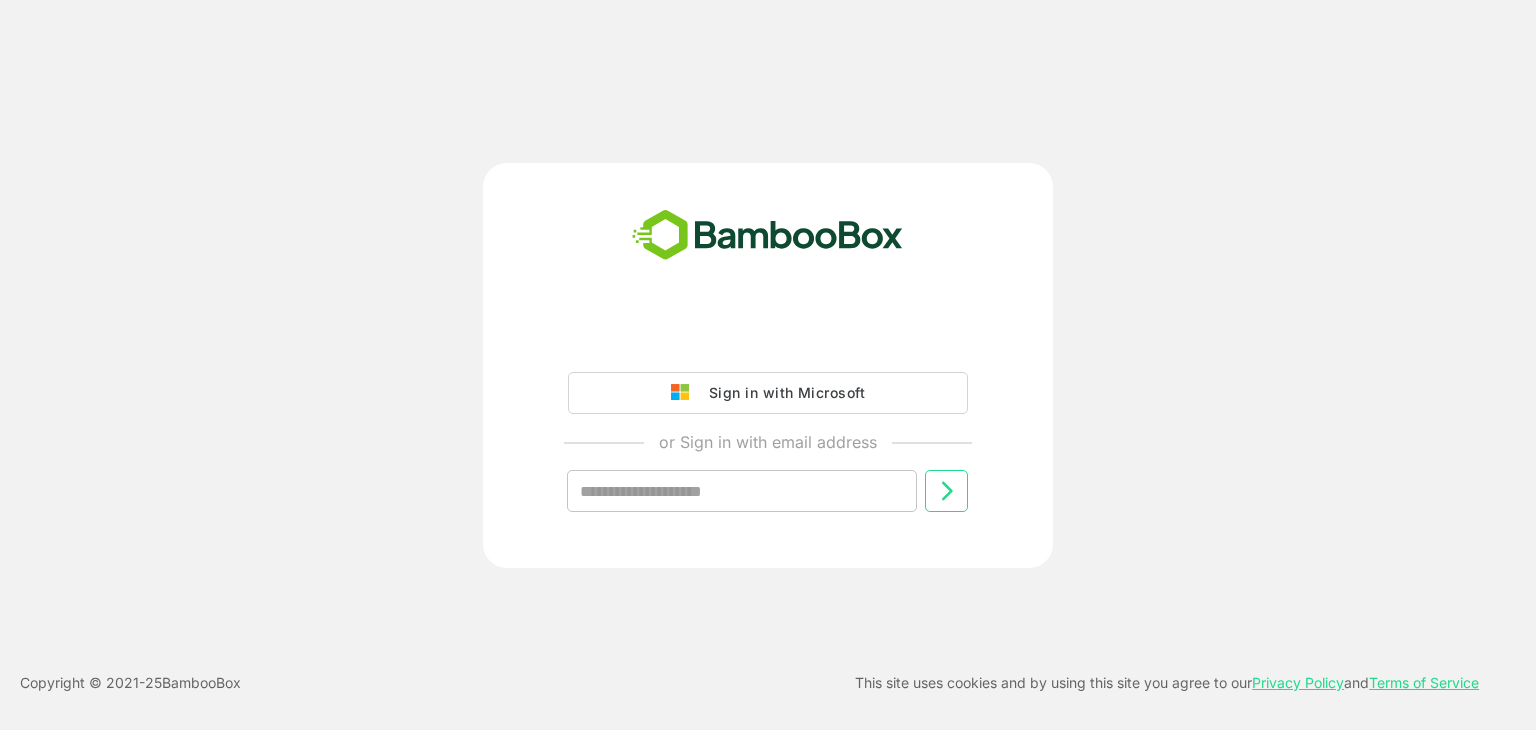 scroll, scrollTop: 0, scrollLeft: 0, axis: both 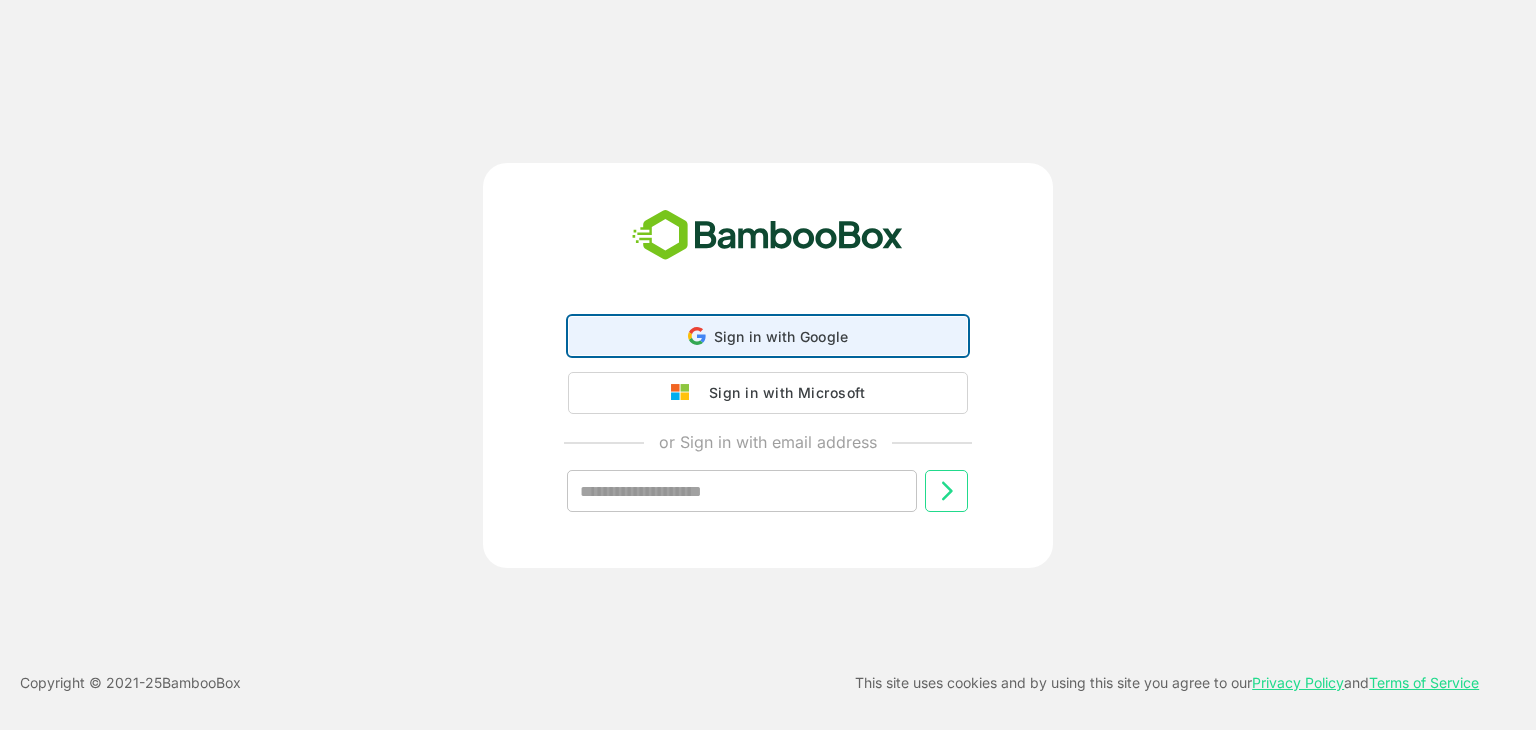 click on "Sign in with Google" at bounding box center (781, 336) 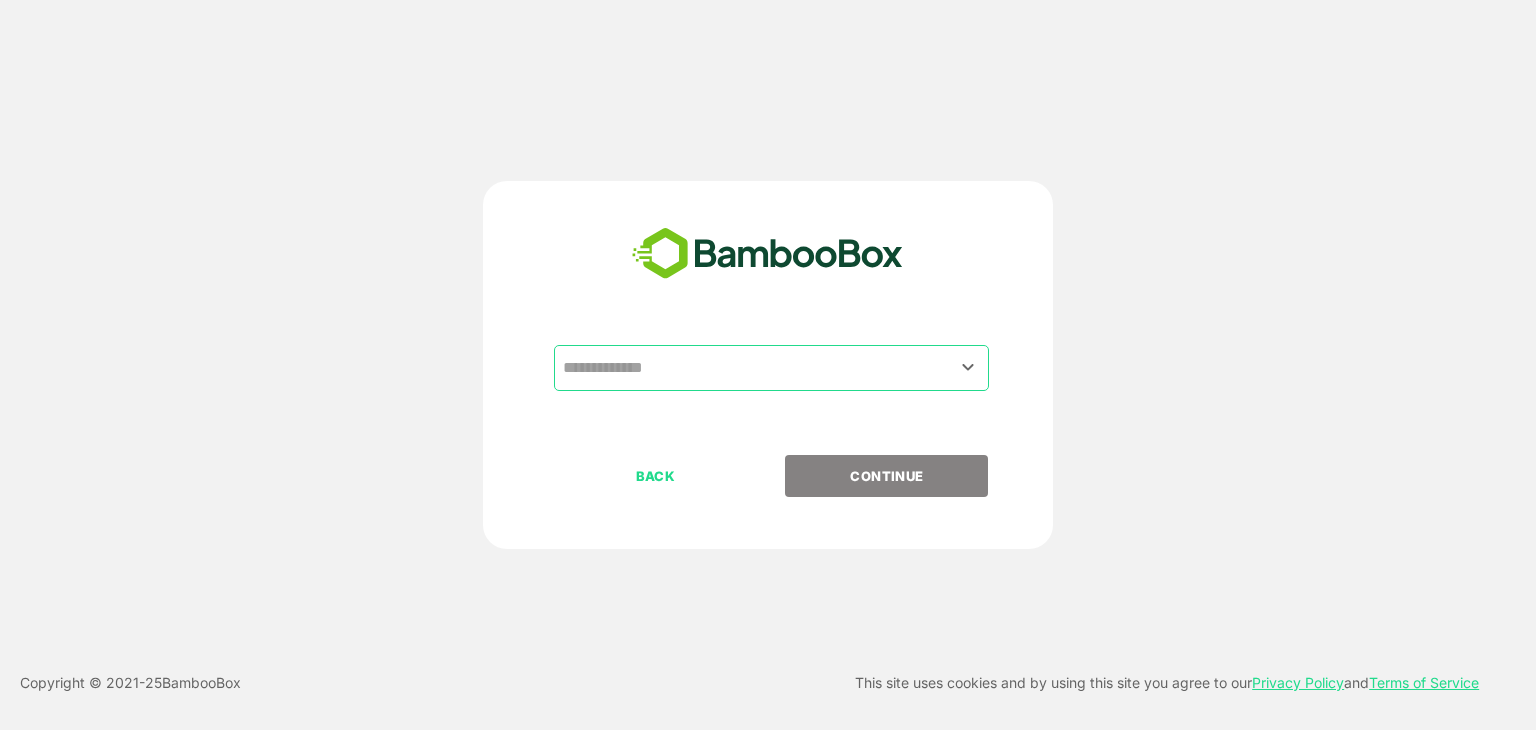 click at bounding box center (771, 368) 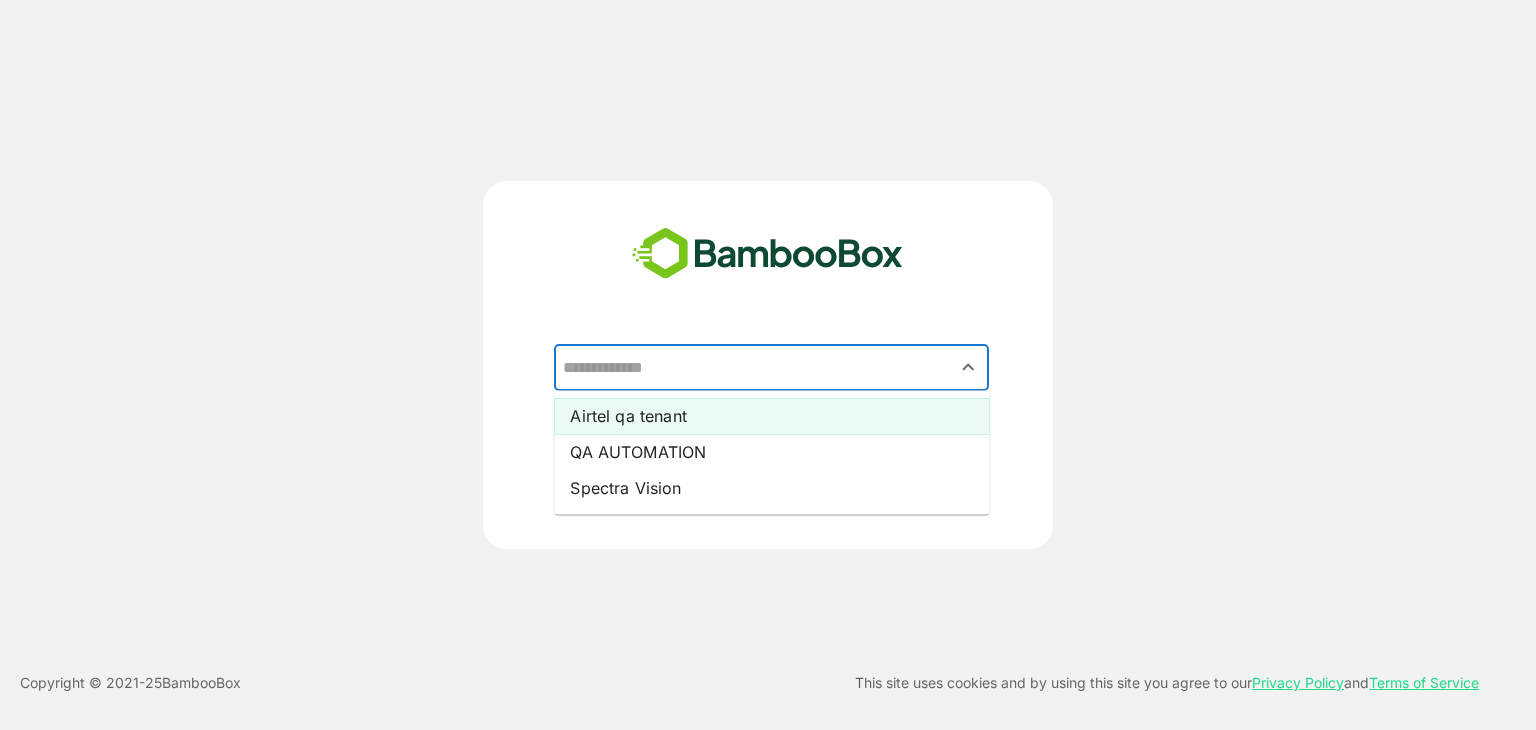 click on "Airtel qa tenant" at bounding box center [771, 416] 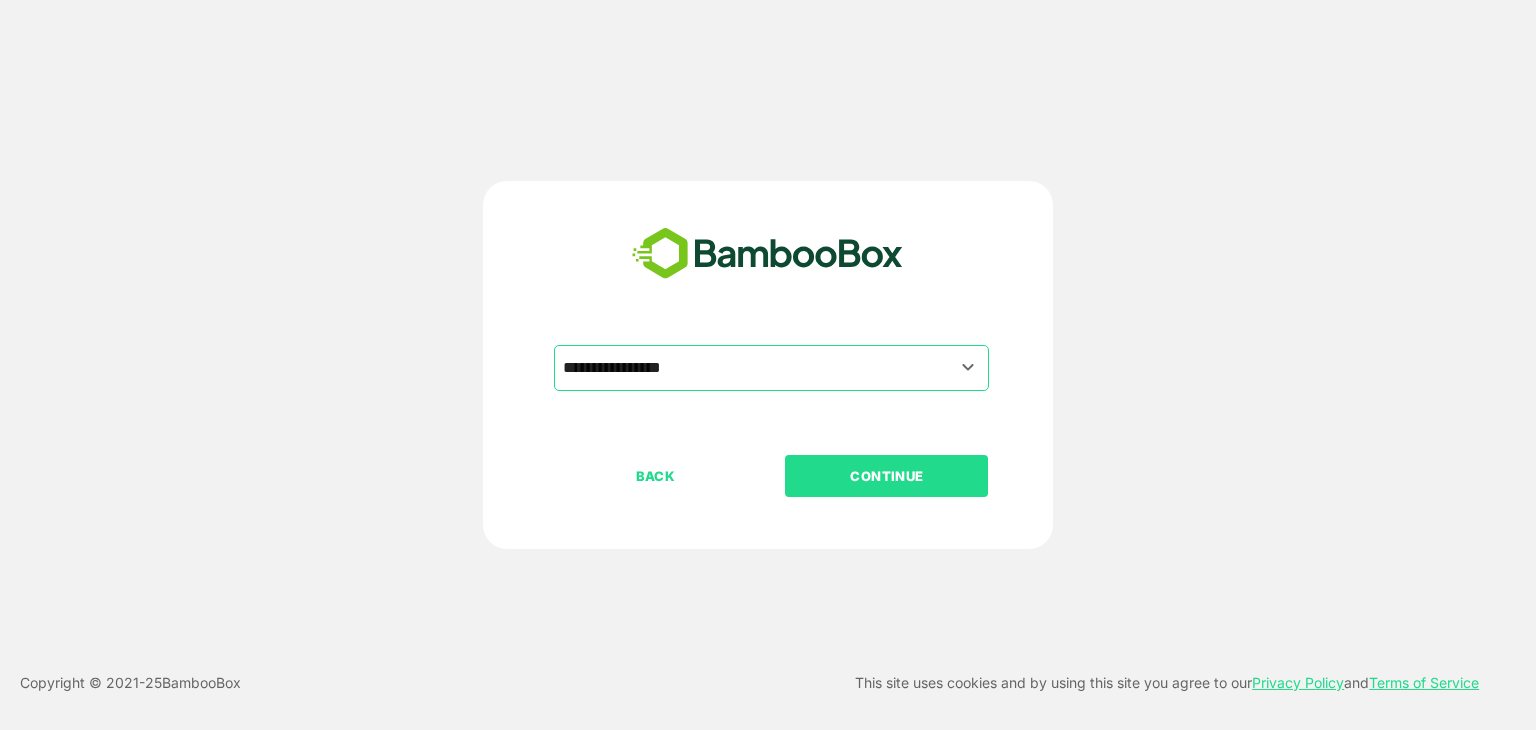 click on "CONTINUE" at bounding box center (887, 476) 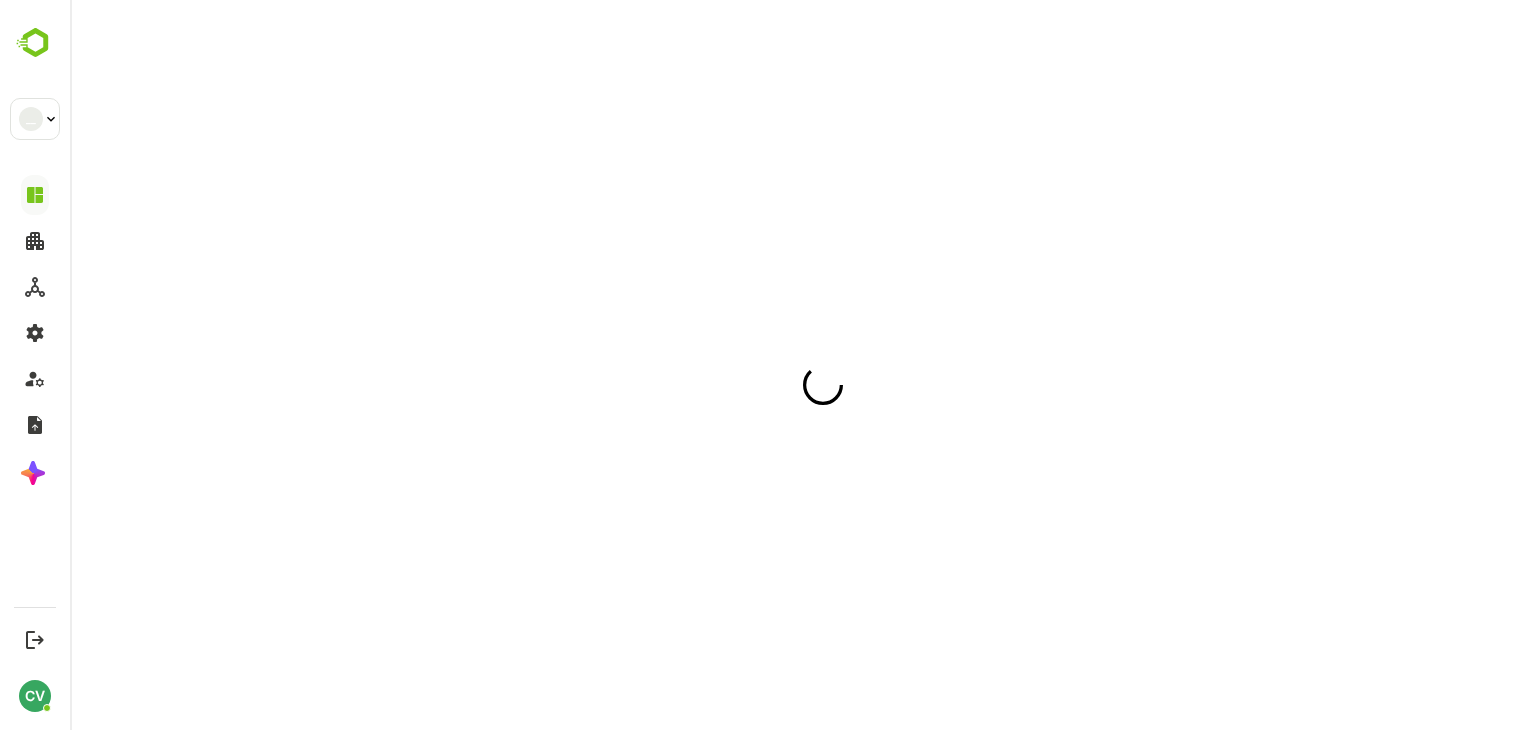 scroll, scrollTop: 0, scrollLeft: 0, axis: both 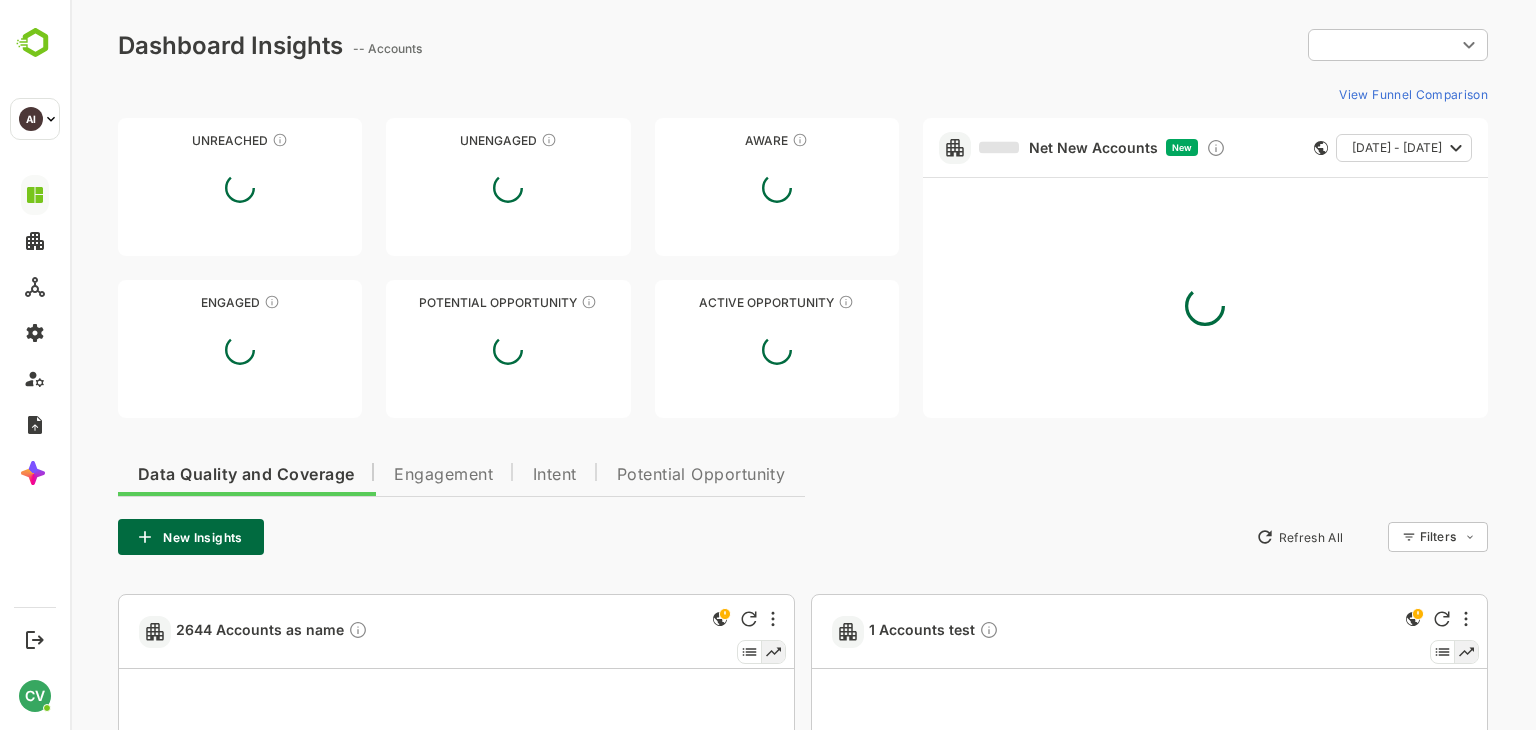 type on "**********" 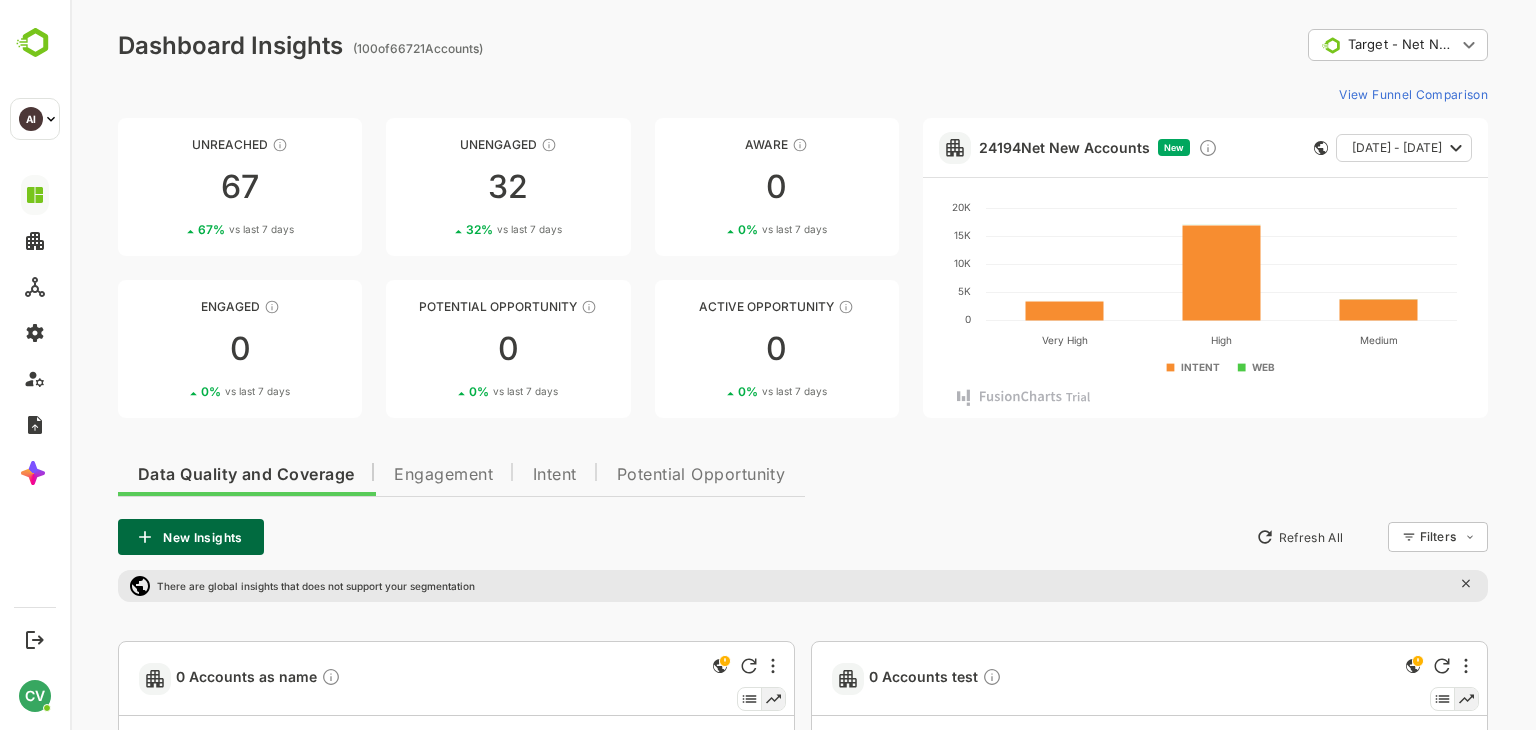 click 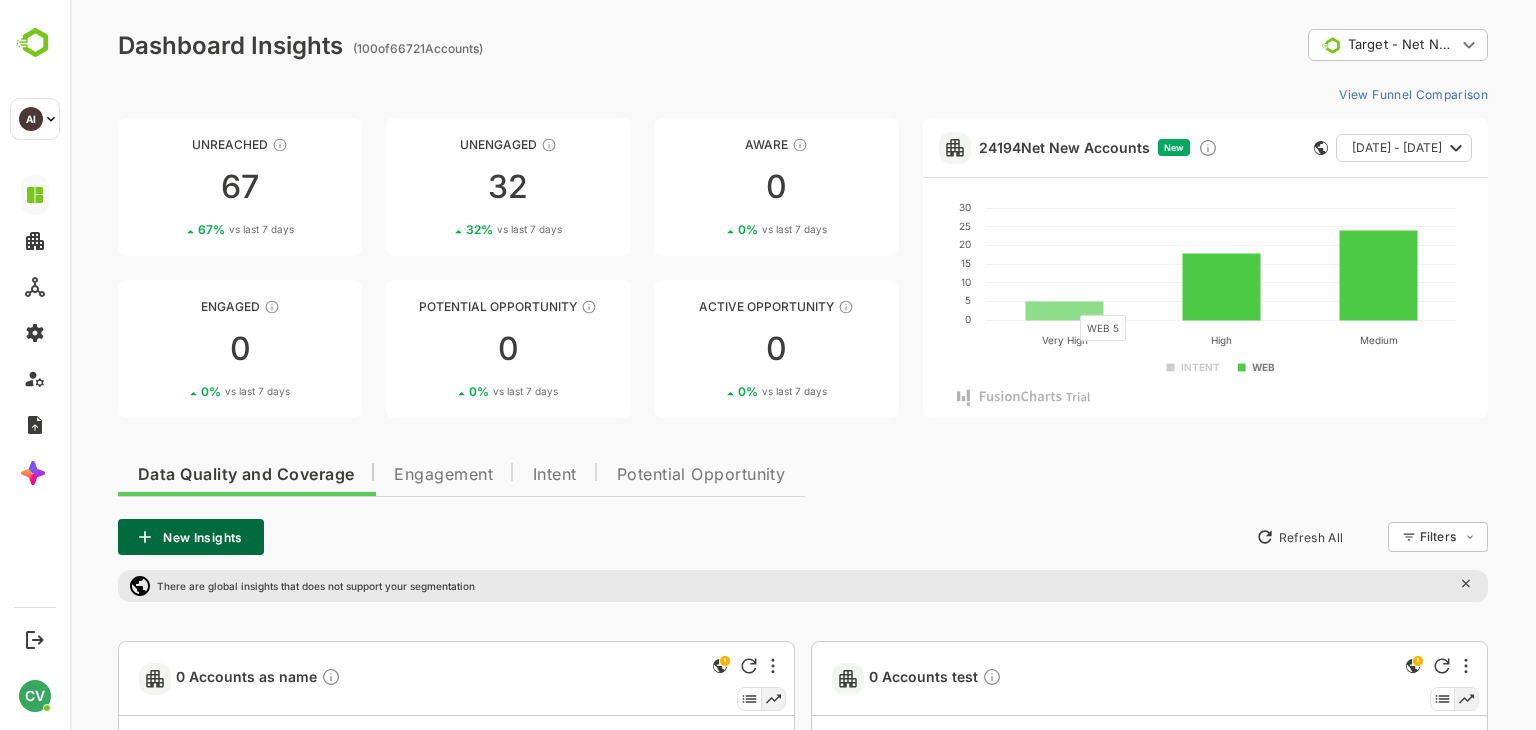 click 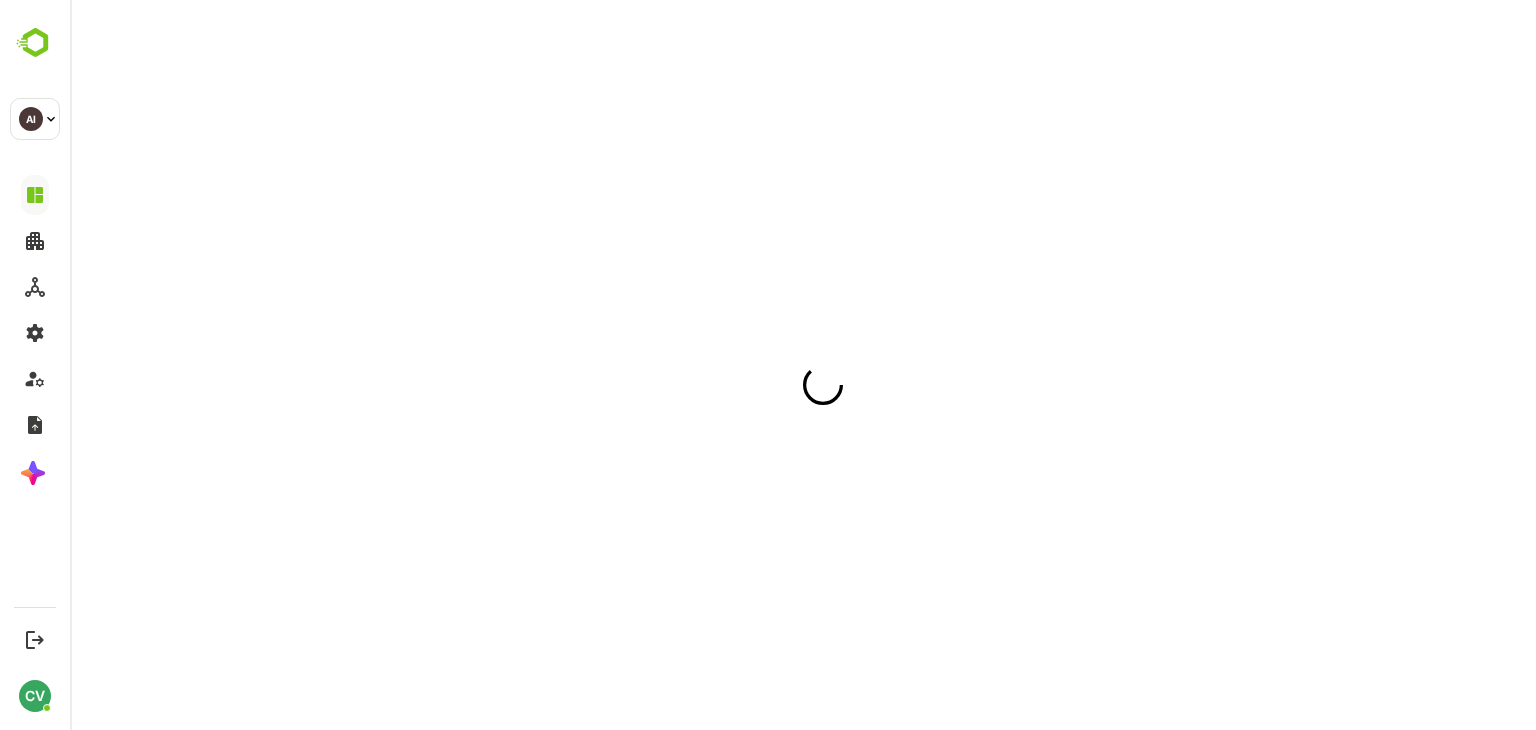 scroll, scrollTop: 0, scrollLeft: 0, axis: both 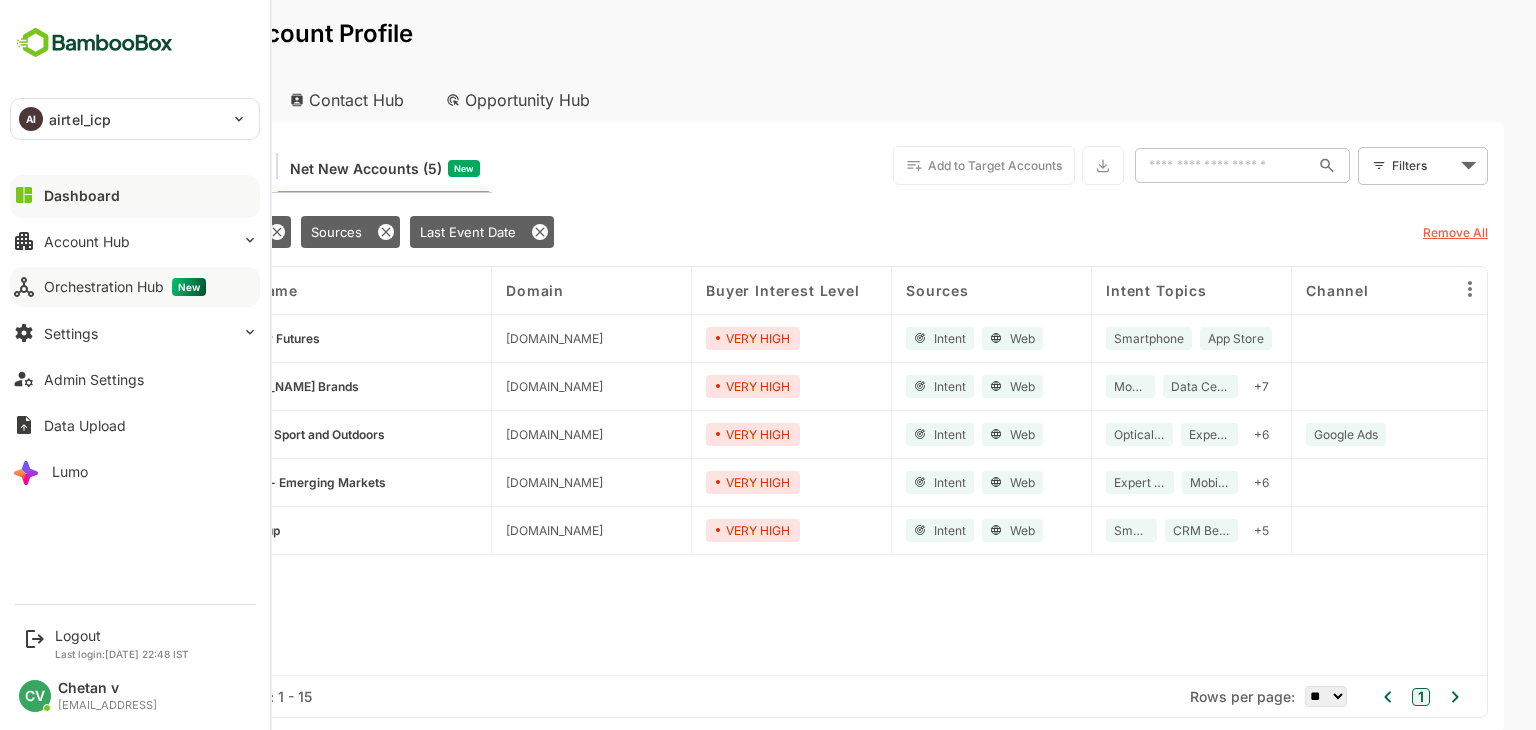 click on "Orchestration Hub New" at bounding box center (125, 287) 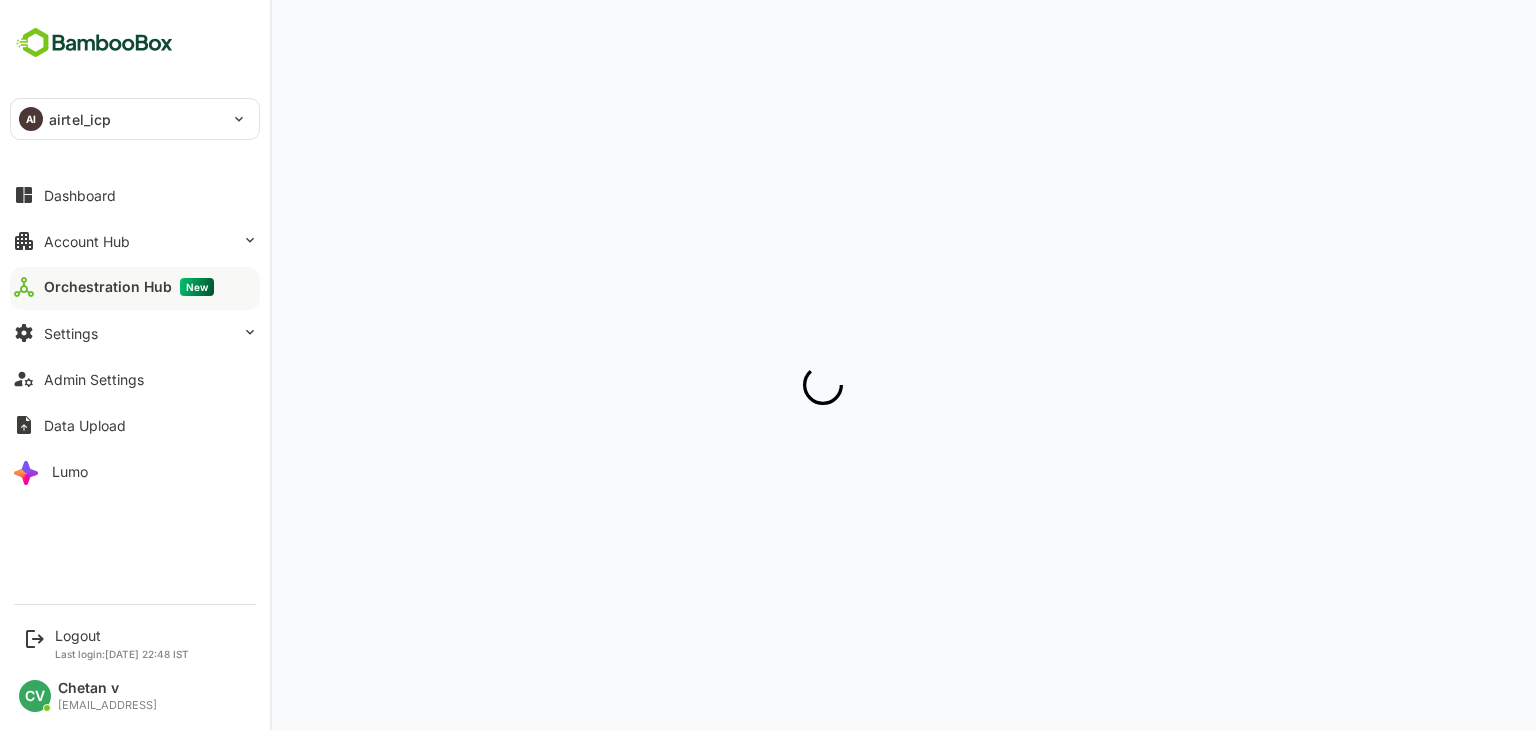 scroll, scrollTop: 0, scrollLeft: 0, axis: both 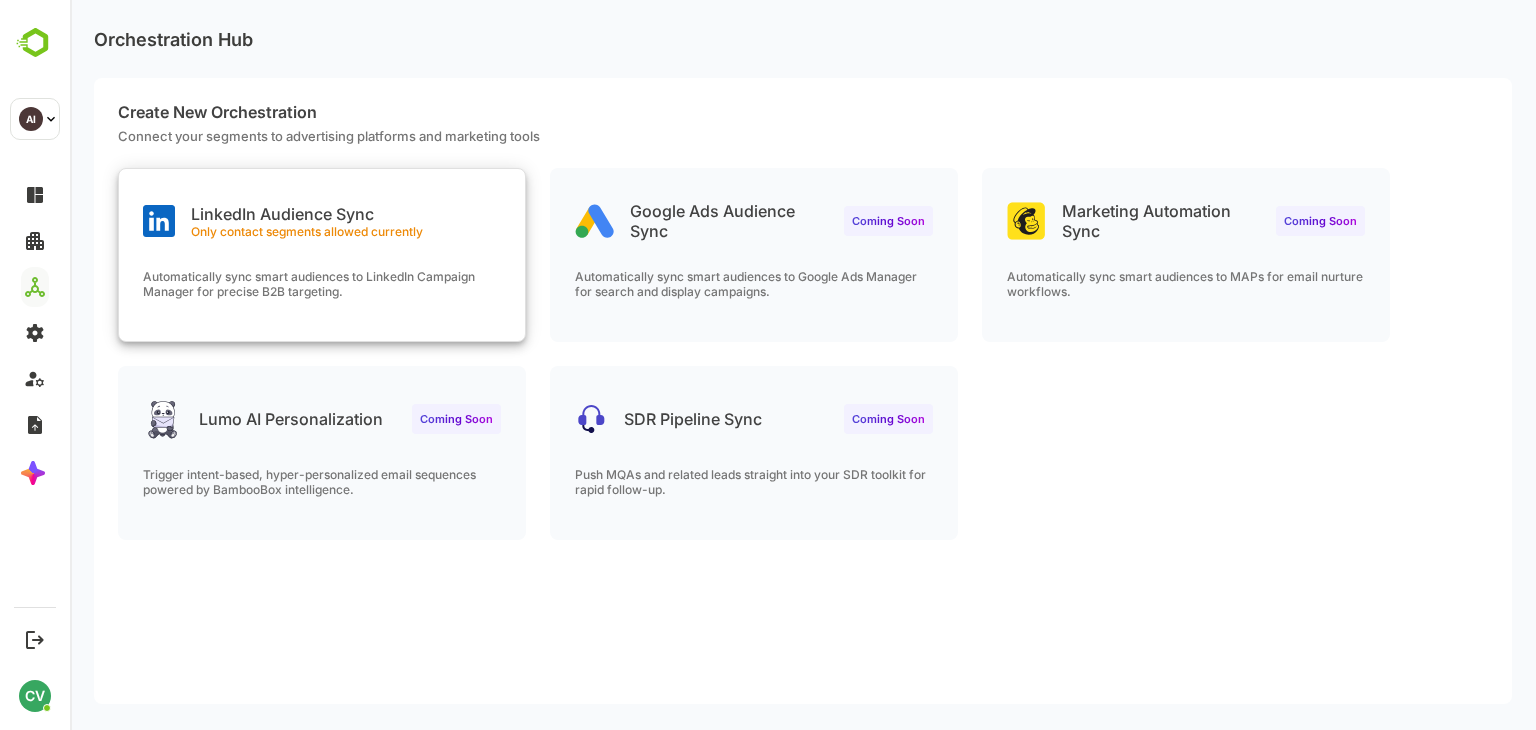 click on "LinkedIn Audience Sync Only contact segments allowed currently Automatically sync smart audiences to LinkedIn Campaign Manager for precise B2B targeting." at bounding box center [322, 255] 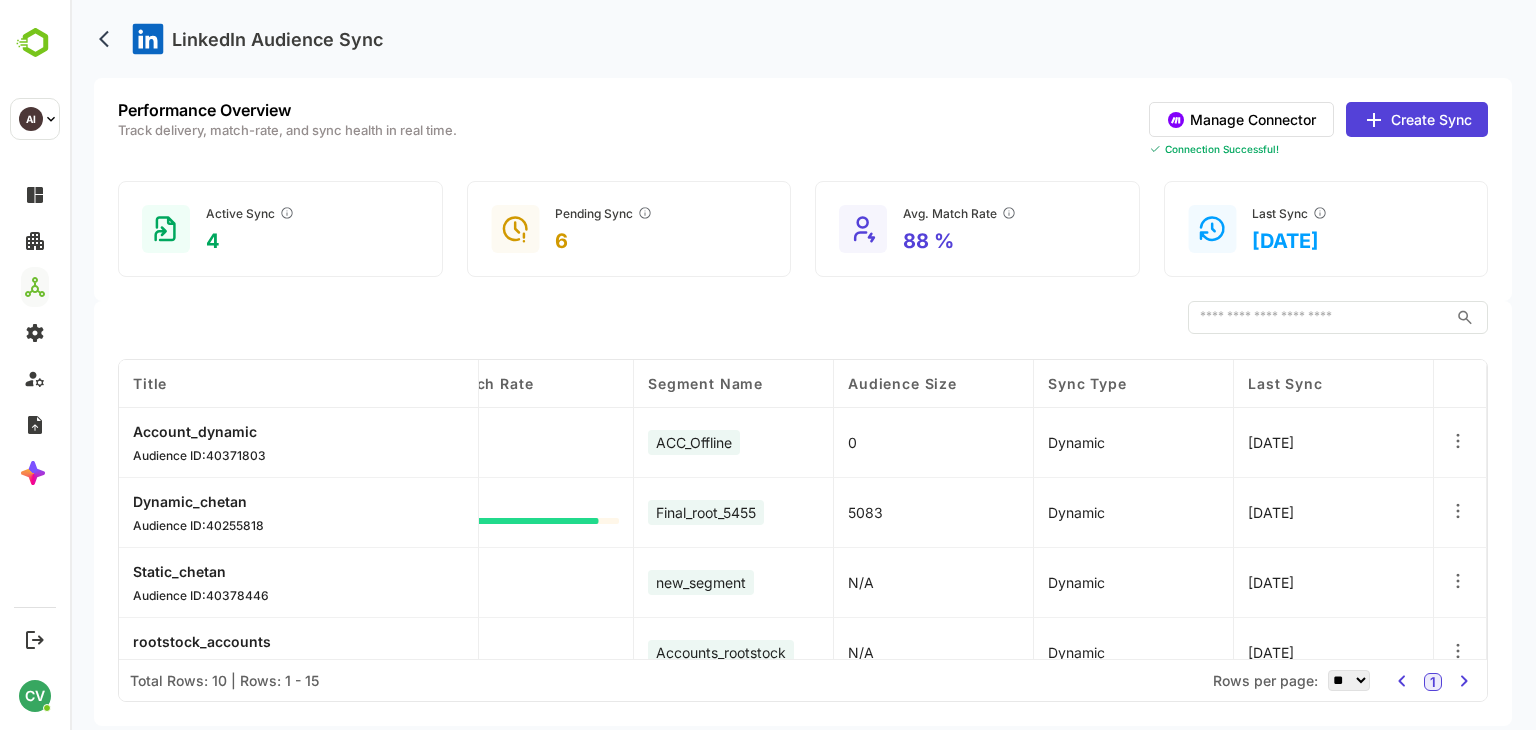 scroll, scrollTop: 0, scrollLeft: 0, axis: both 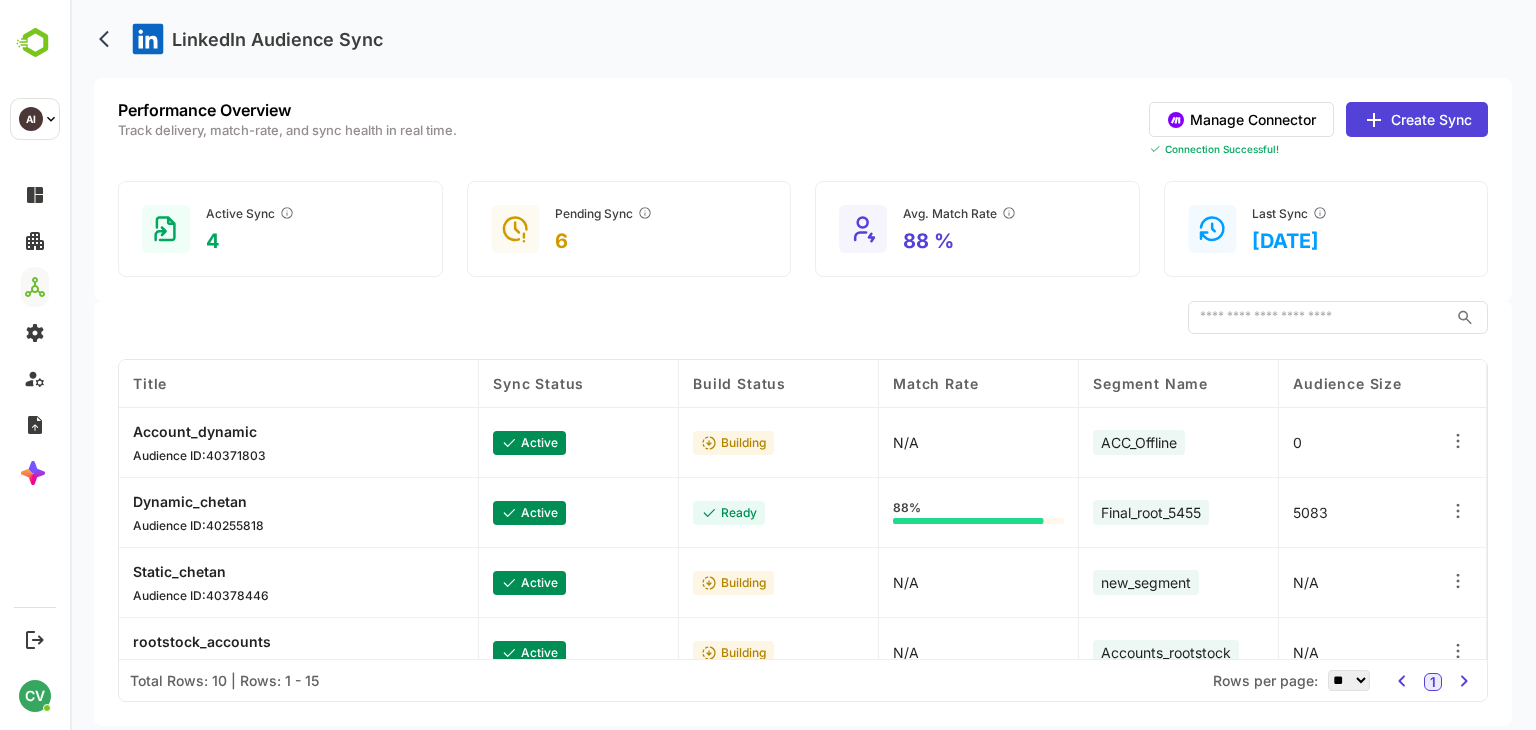 click on "LinkedIn Audience Sync" at bounding box center (803, 39) 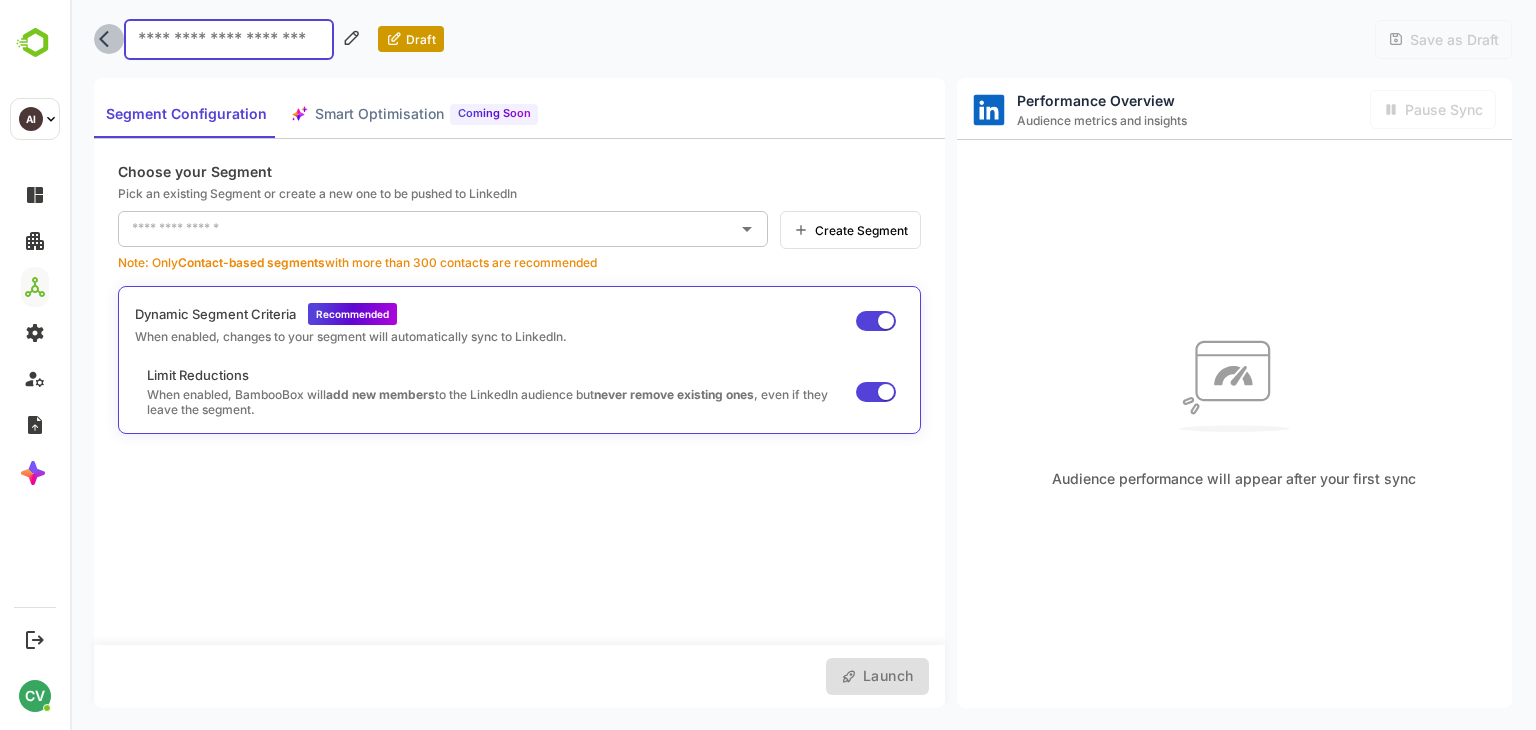 click 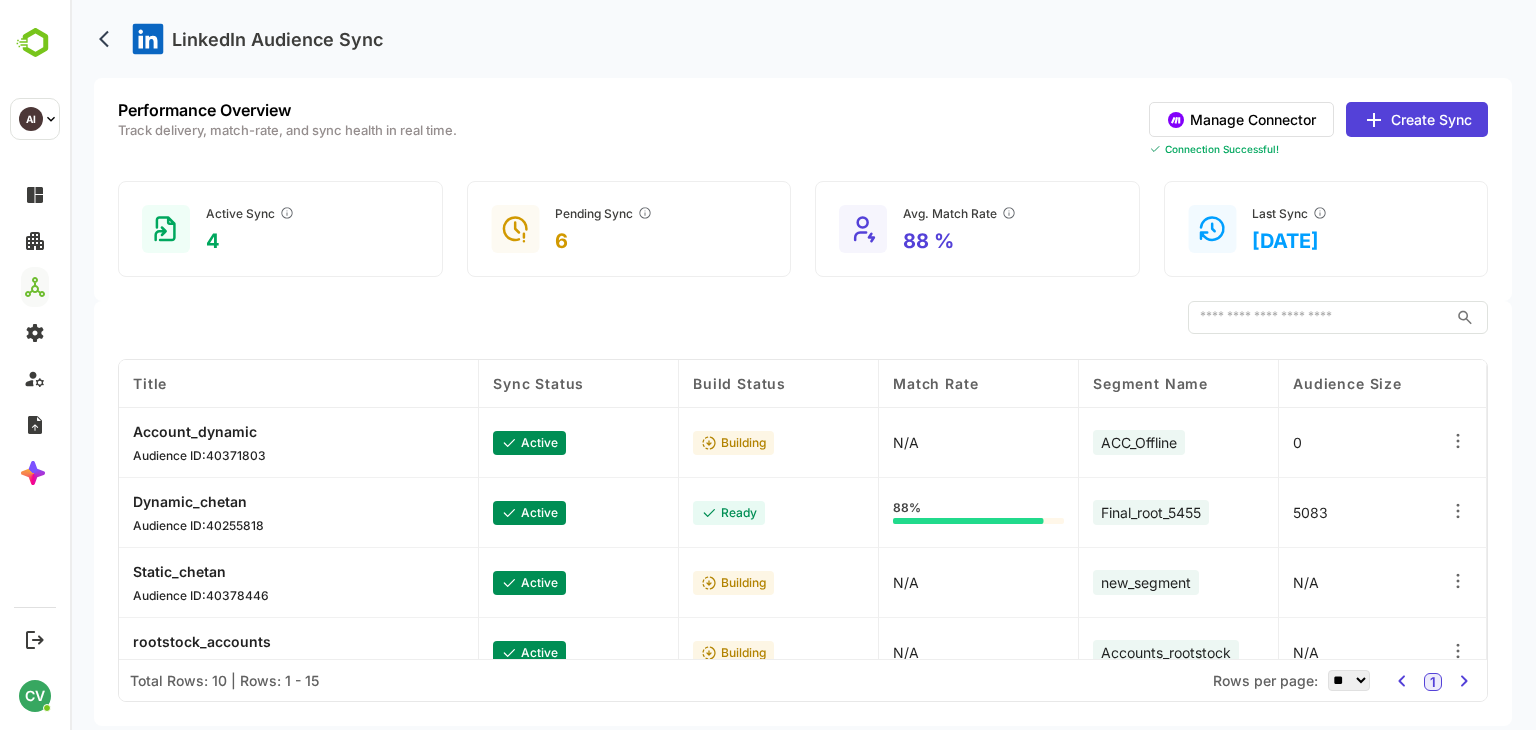 click on "LinkedIn Audience Sync" at bounding box center (803, 39) 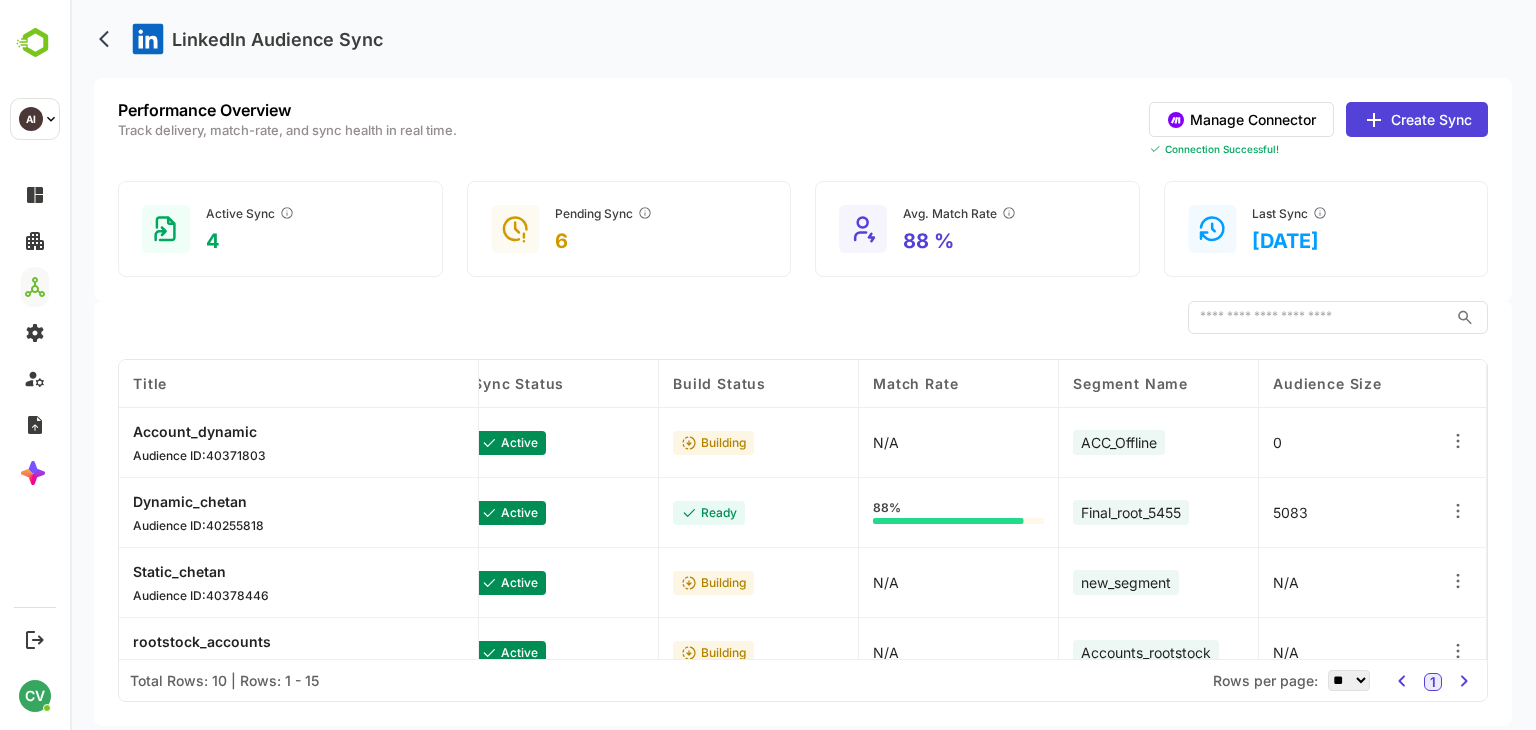 scroll, scrollTop: 0, scrollLeft: 0, axis: both 